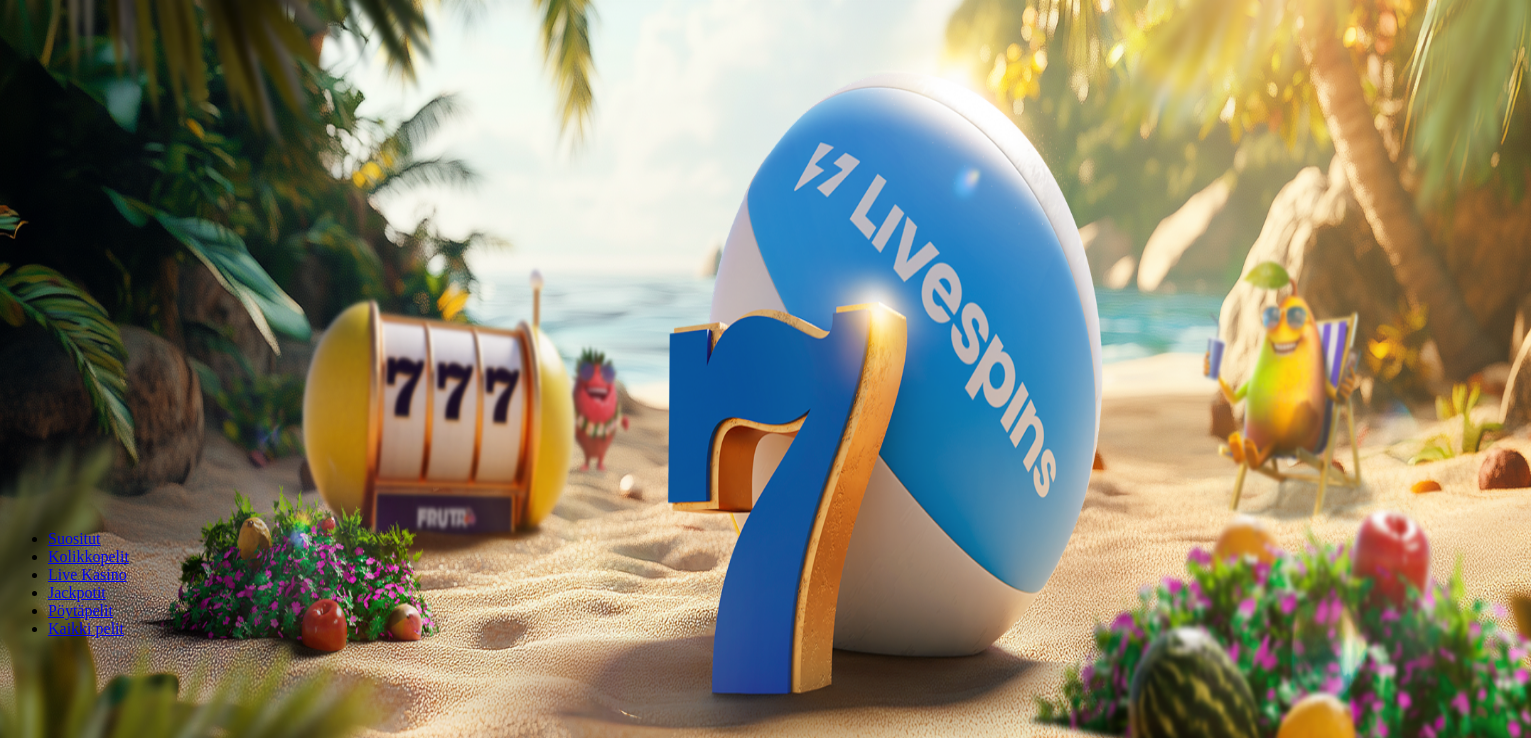 scroll, scrollTop: 0, scrollLeft: 0, axis: both 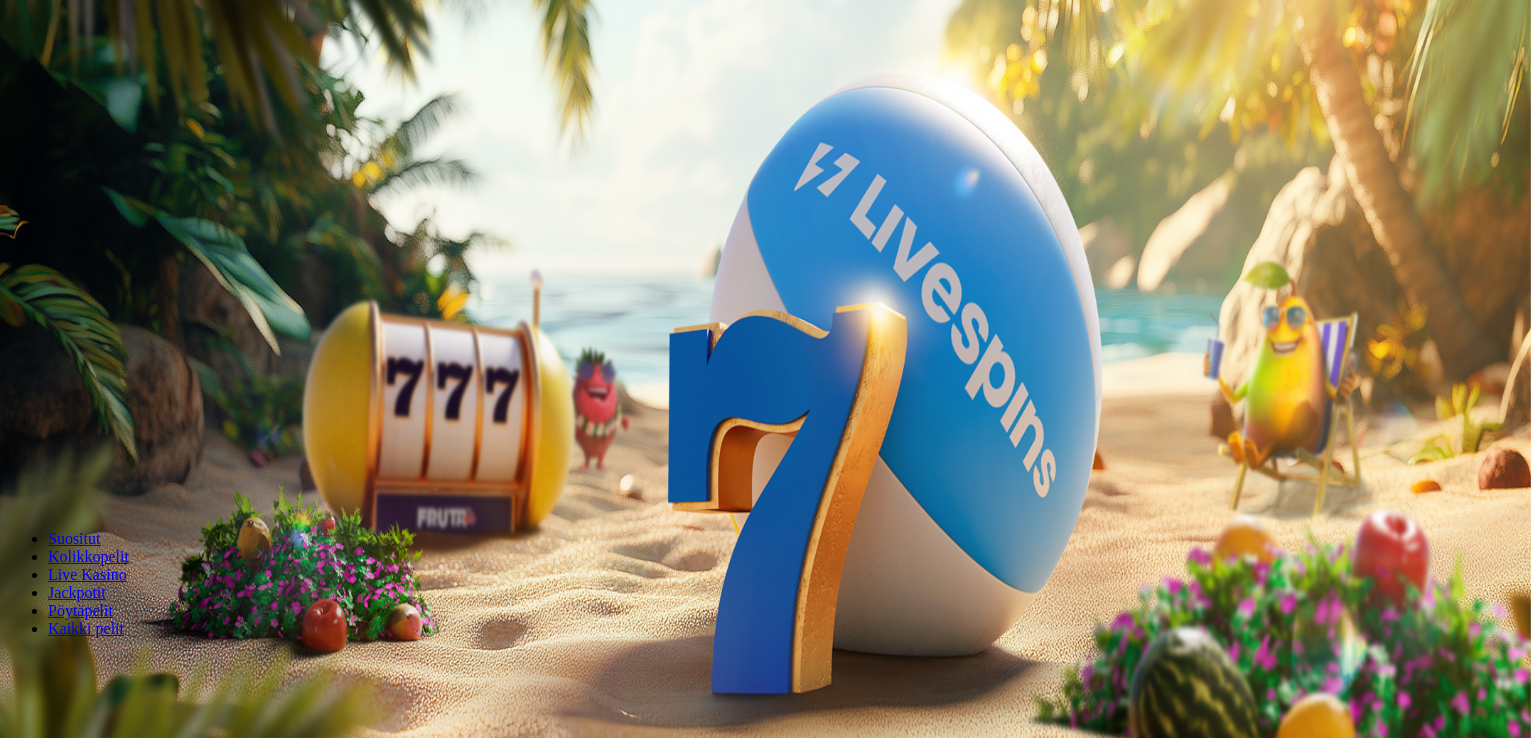 click on "Kirjaudu" at bounding box center [138, 72] 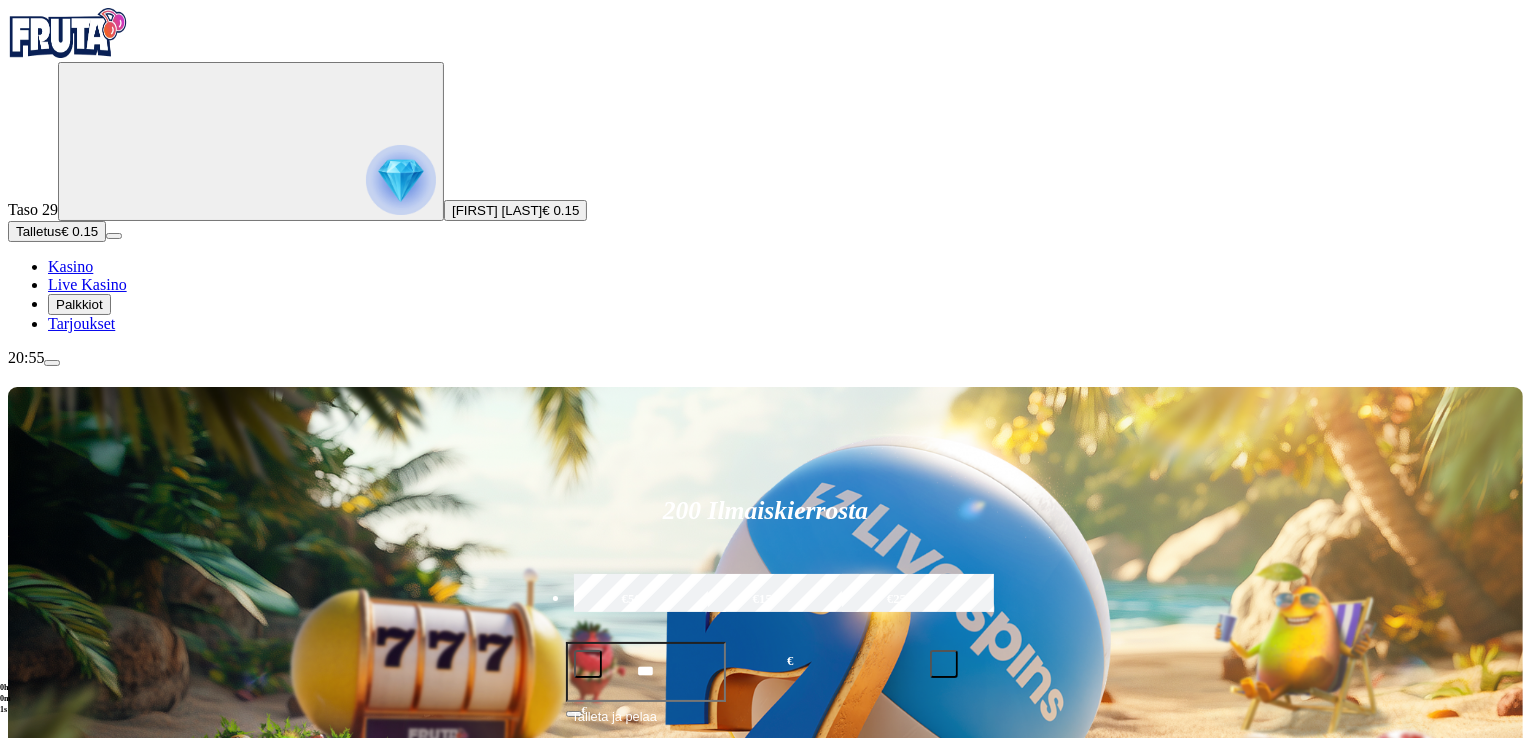 click on "Talletus € 0.15" at bounding box center [57, 231] 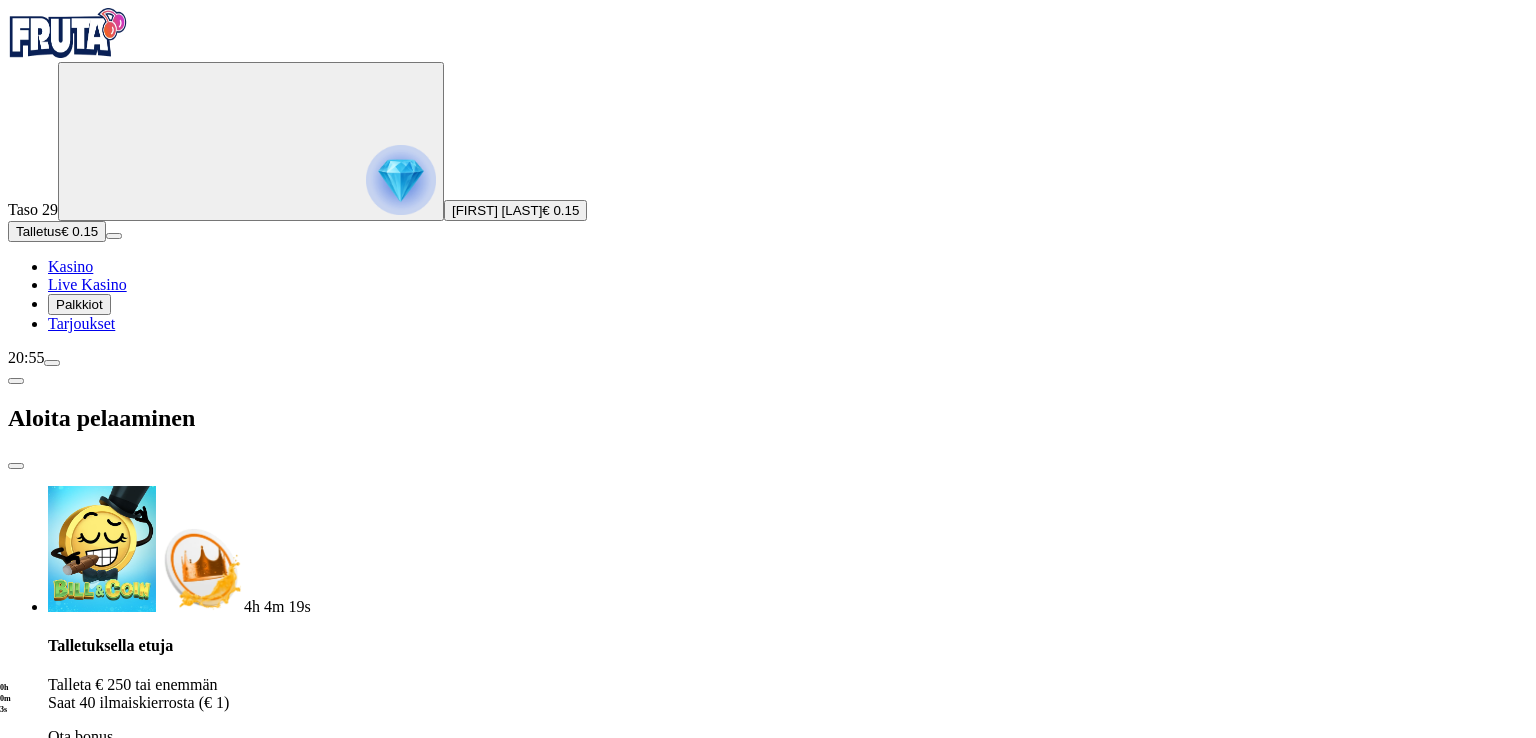 click on "***" at bounding box center [77, 1847] 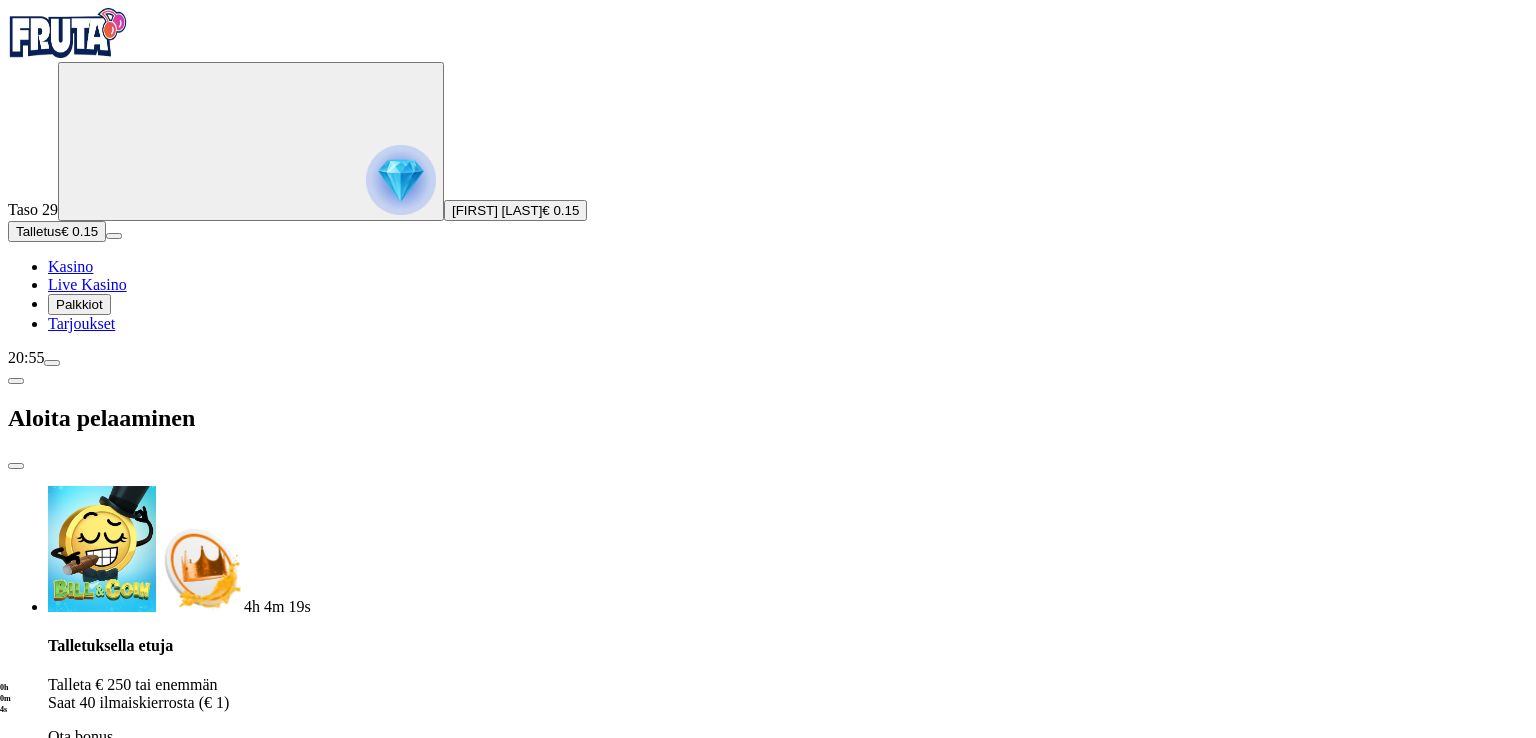 click on "***" at bounding box center [77, 1847] 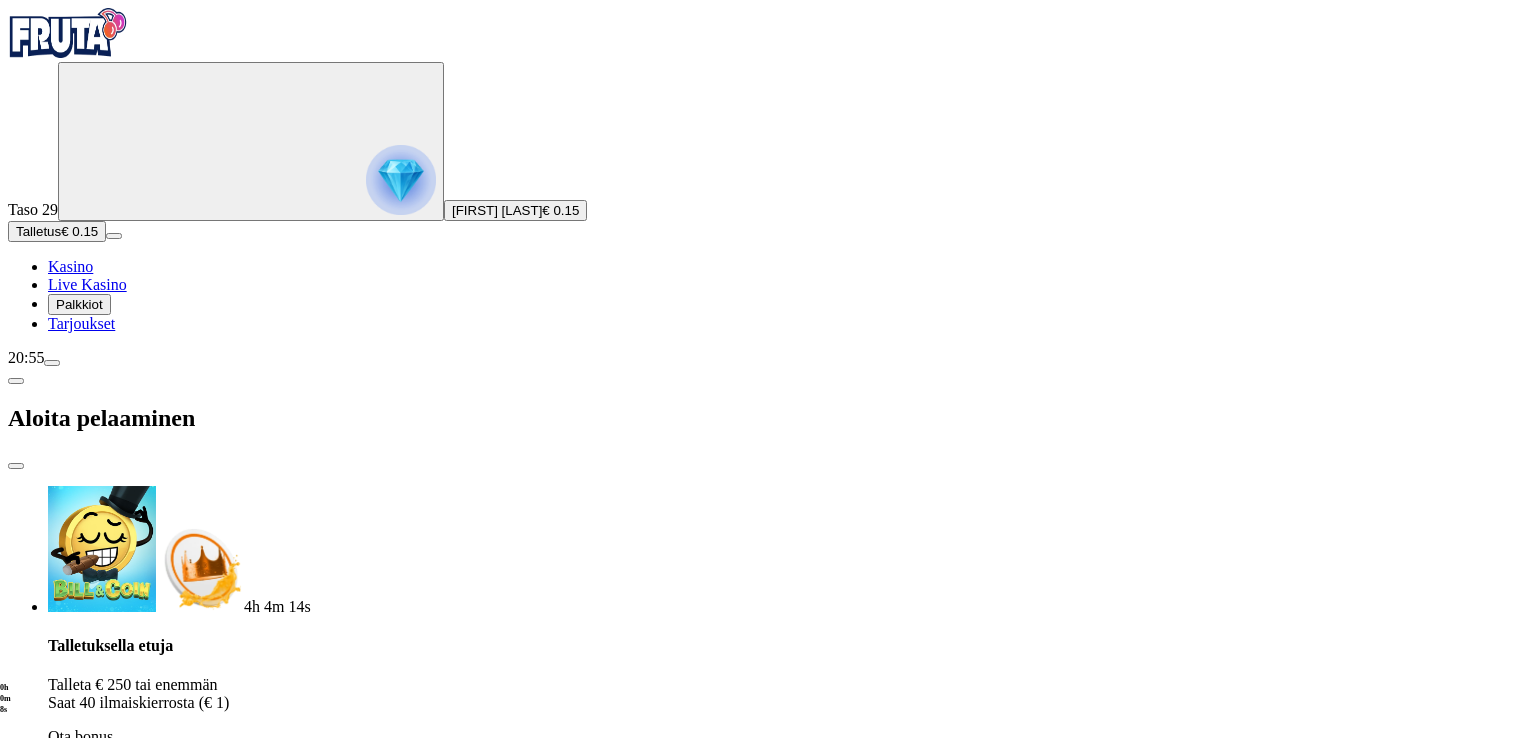 type on "***" 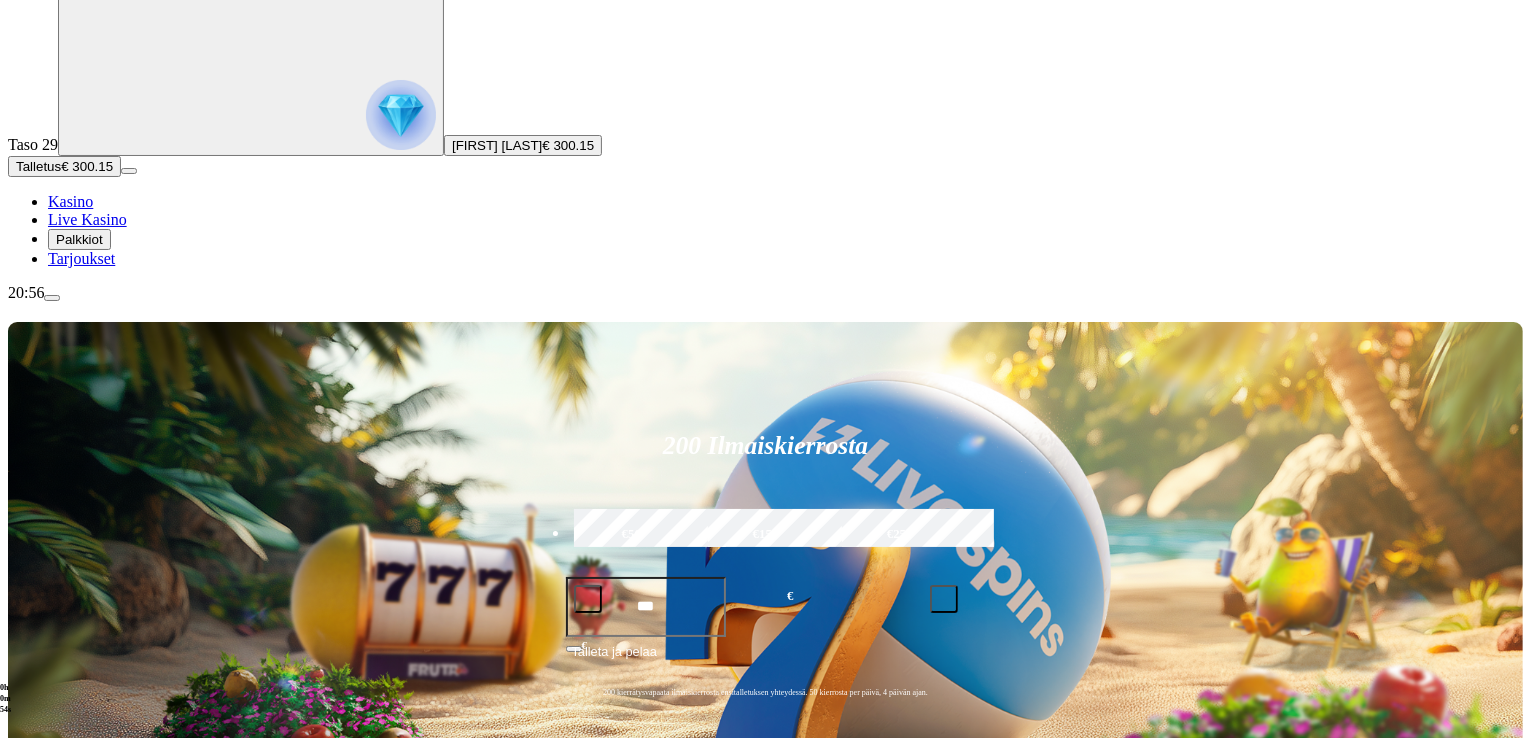 scroll, scrollTop: 100, scrollLeft: 0, axis: vertical 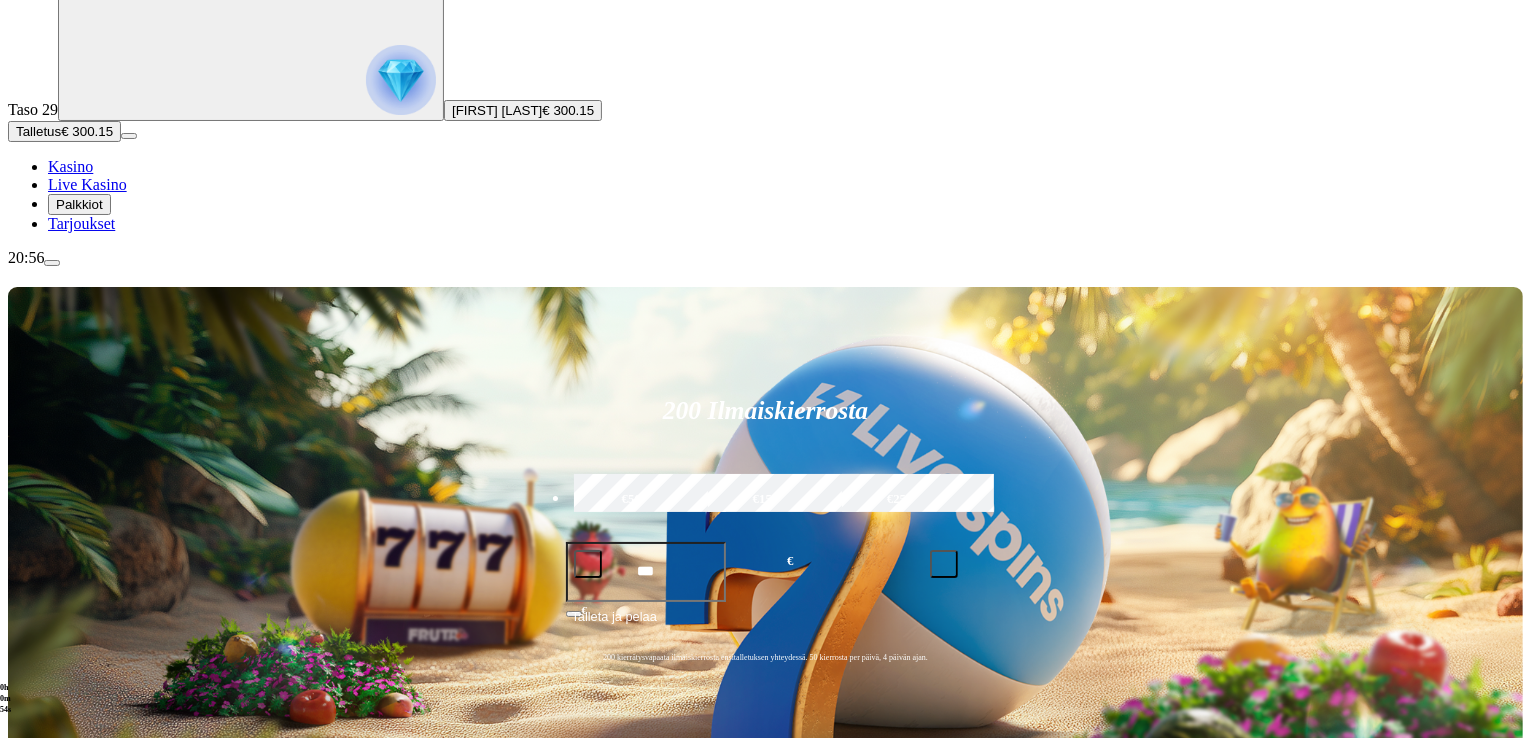 click on "Pelaa nyt" at bounding box center (77, 1195) 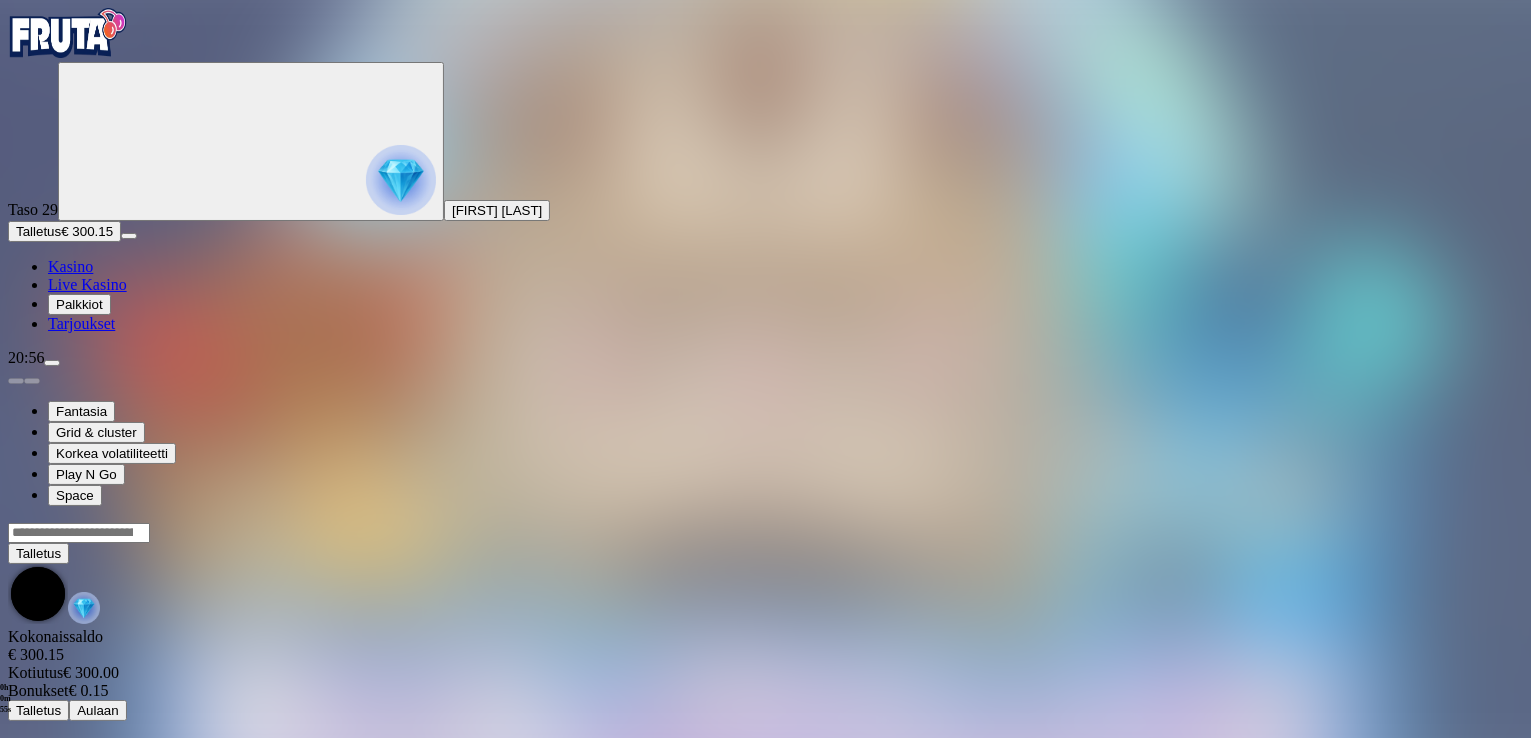 scroll, scrollTop: 0, scrollLeft: 0, axis: both 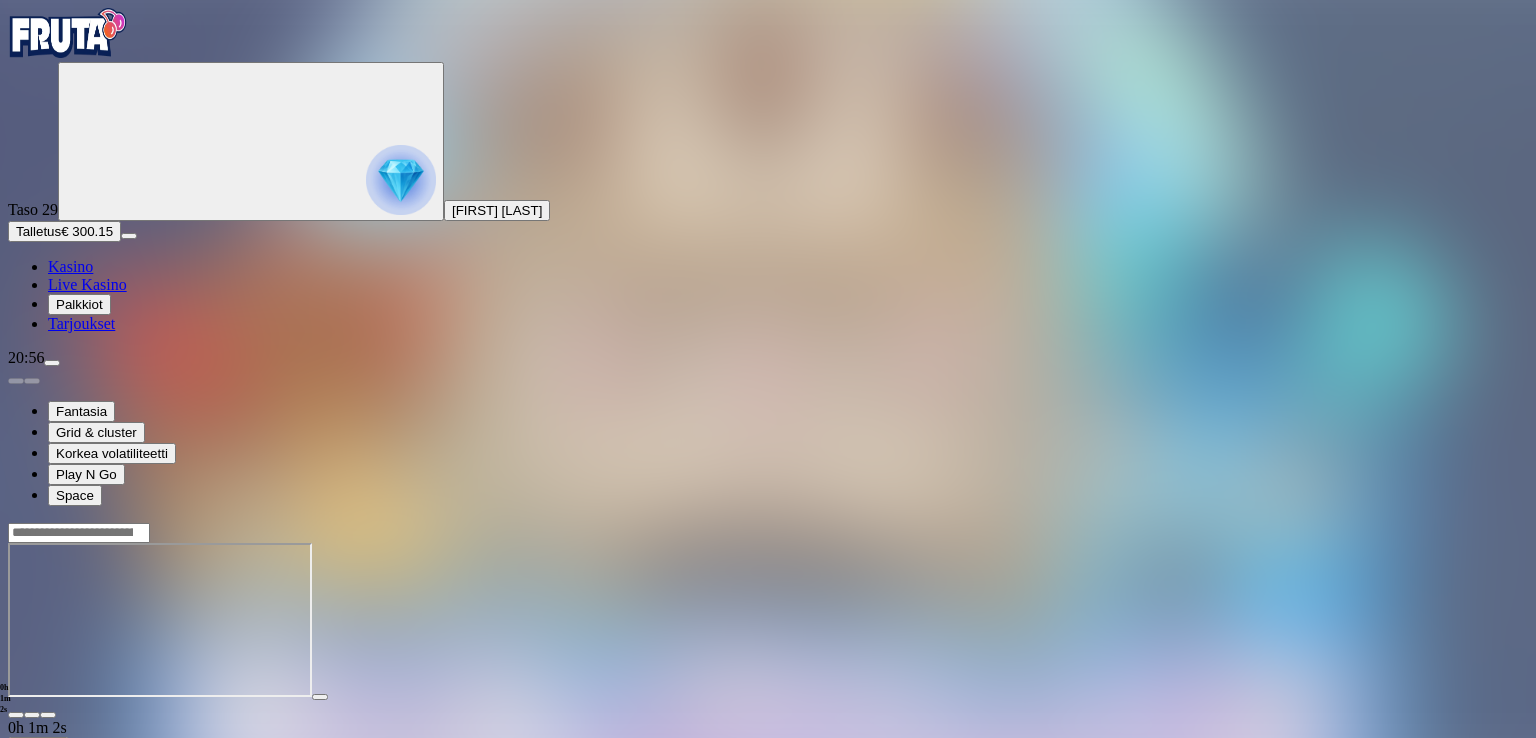 click at bounding box center (48, 715) 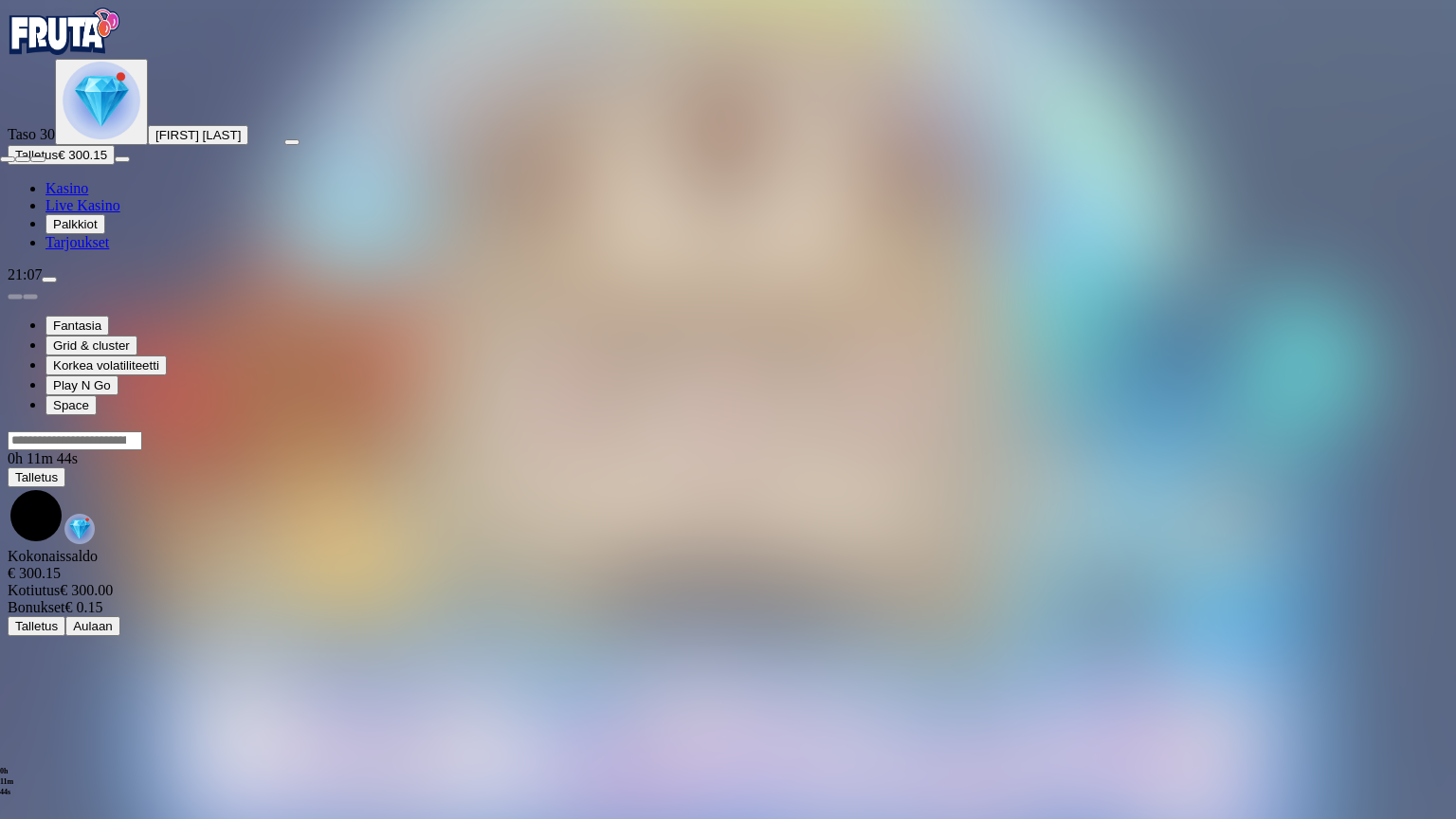 click at bounding box center [38, 159] 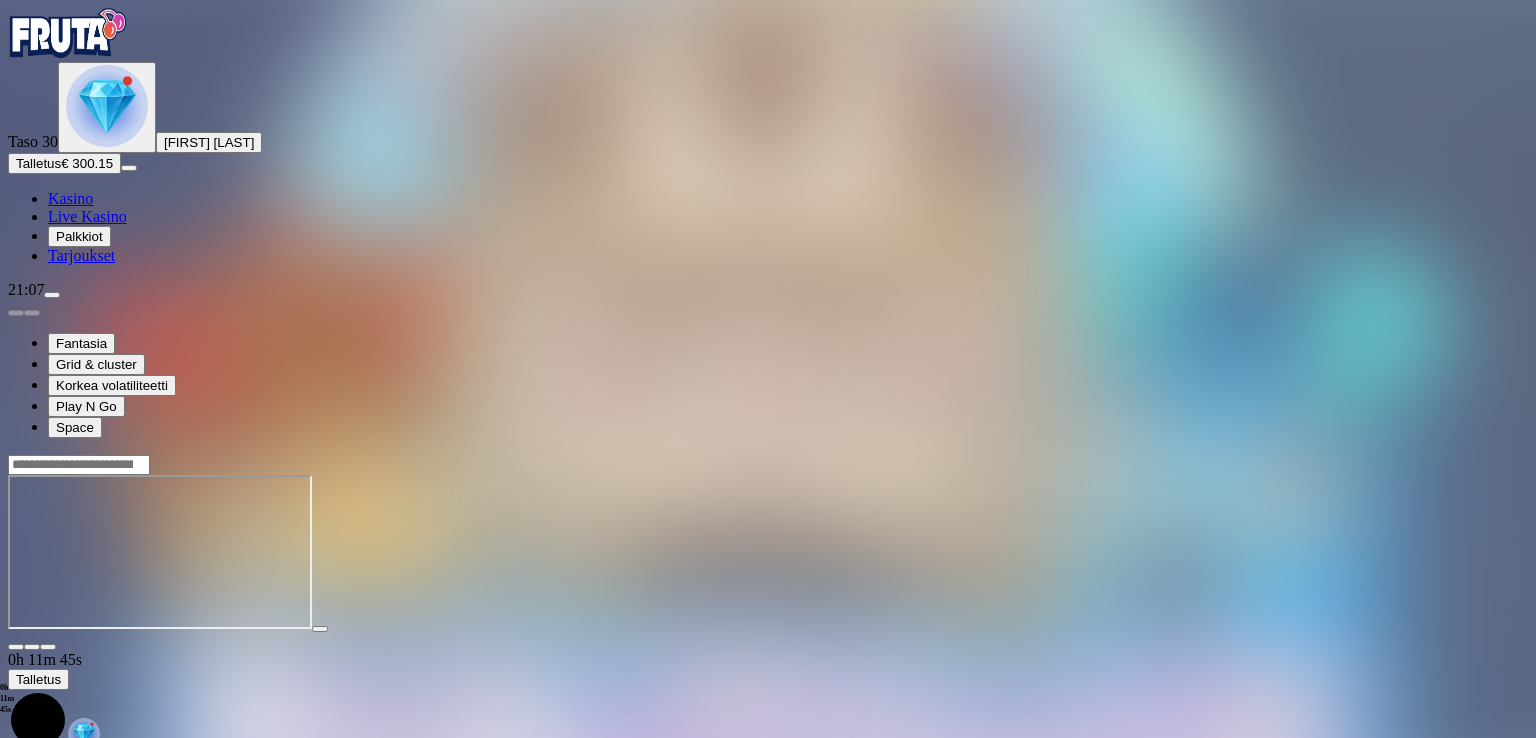 click on "Talletus" at bounding box center [38, 163] 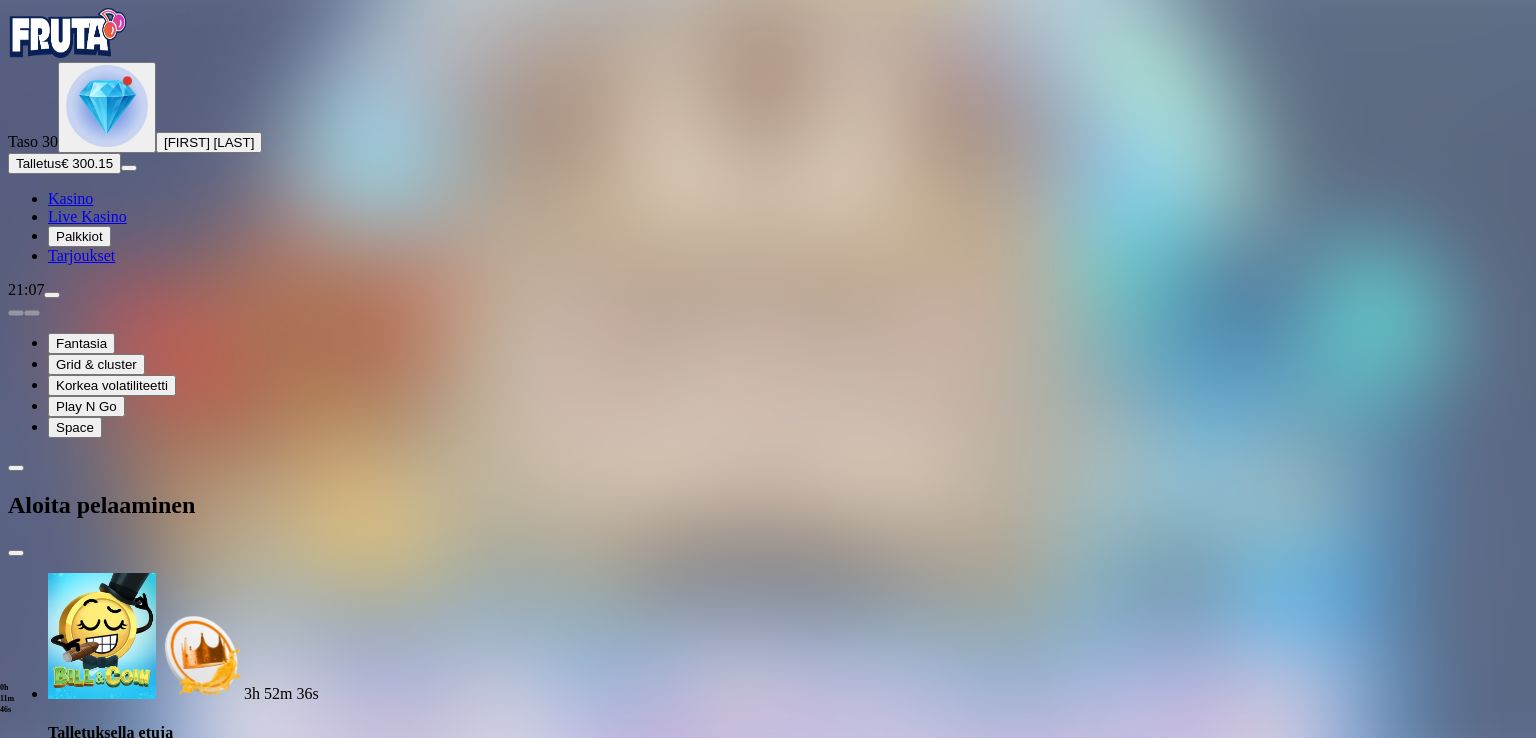 click on "***" at bounding box center [79, 1965] 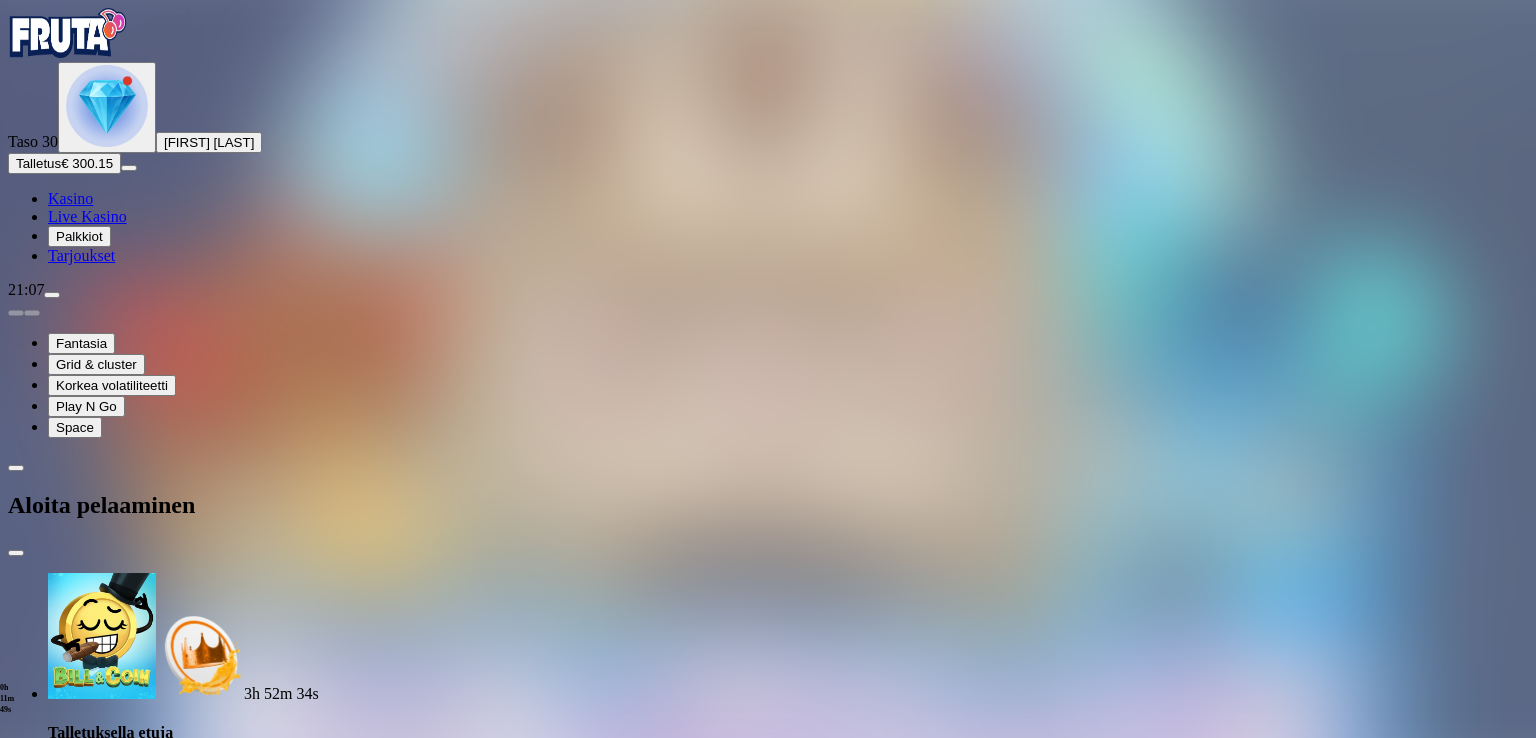 type on "***" 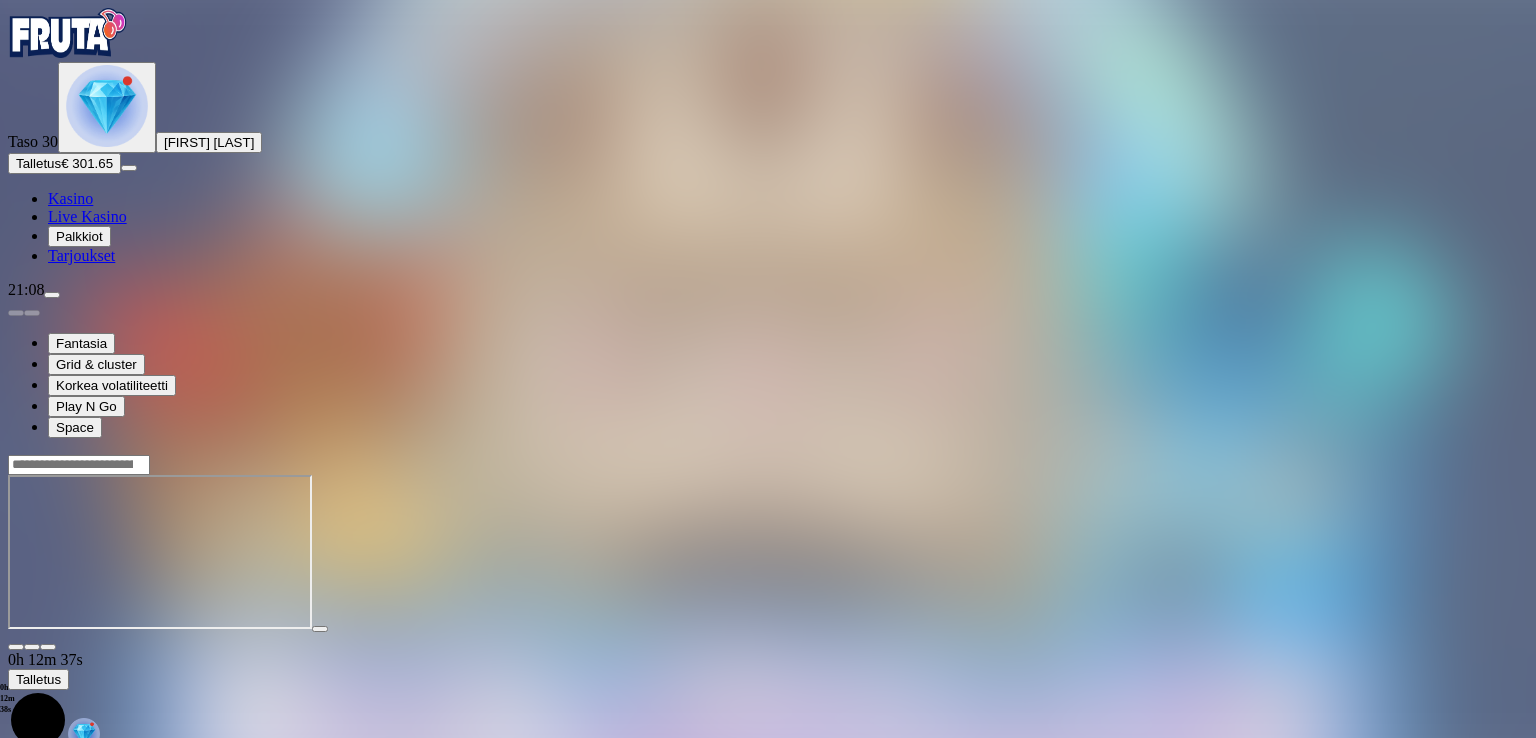 click at bounding box center (48, 647) 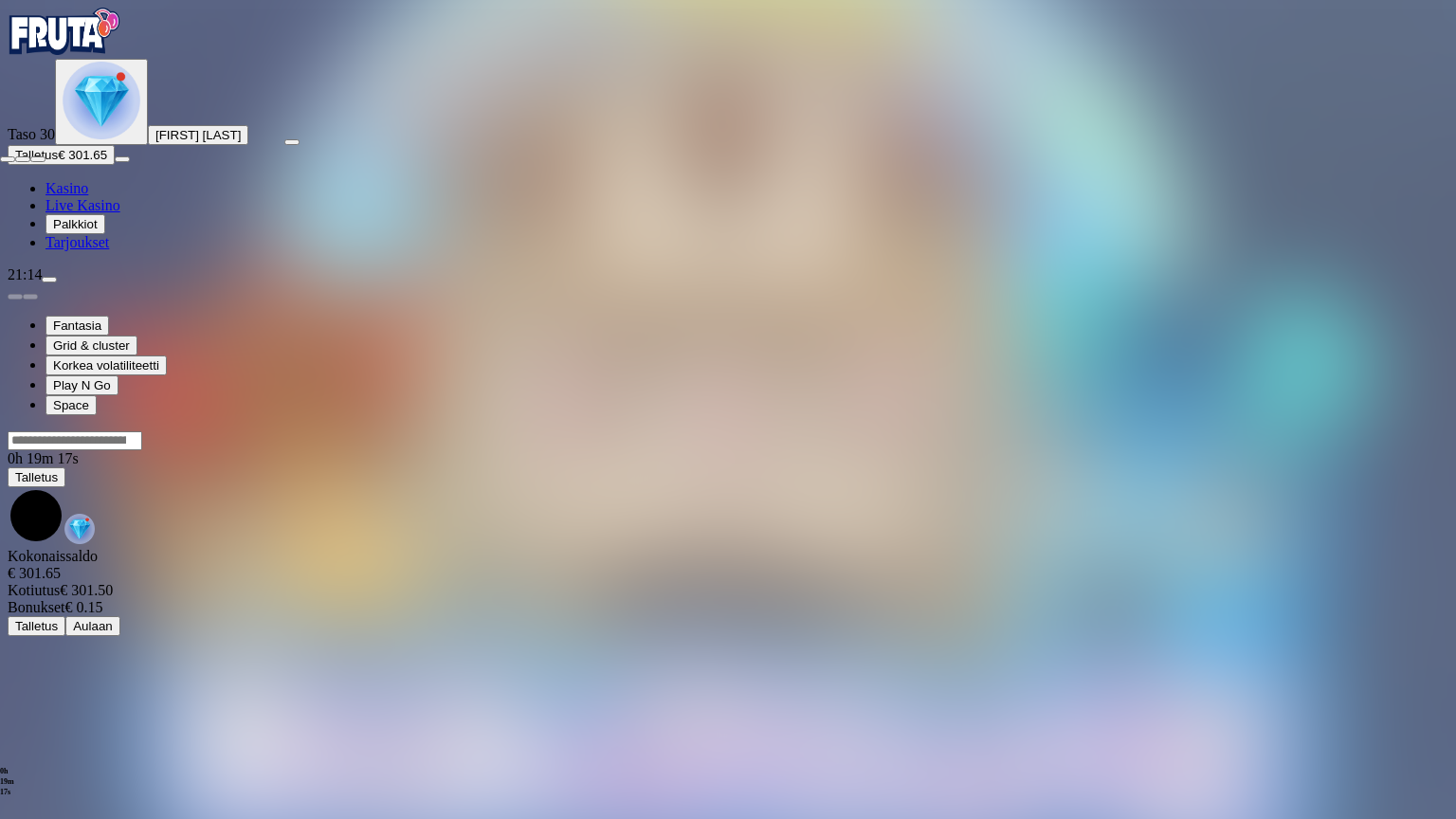 click at bounding box center [38, 159] 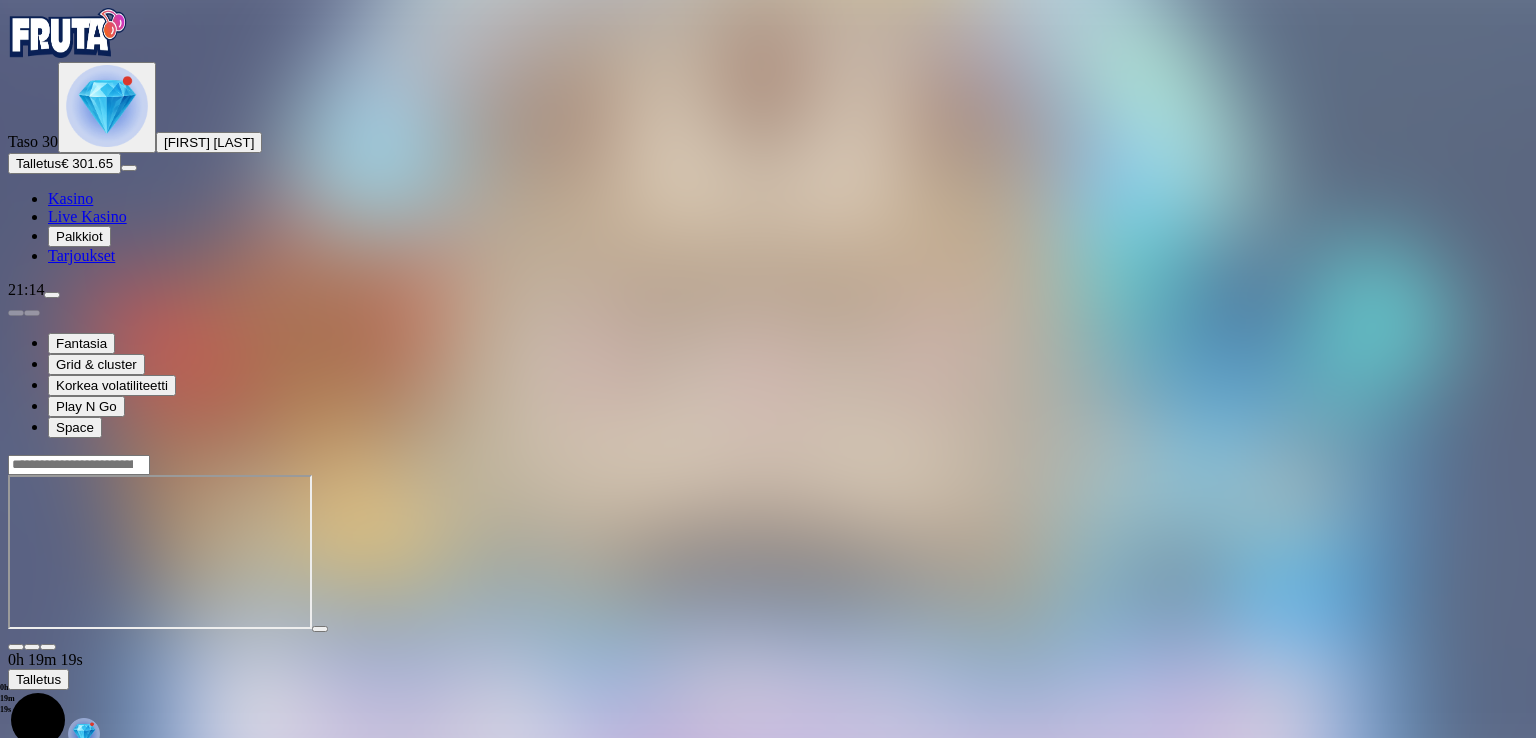click at bounding box center [16, 647] 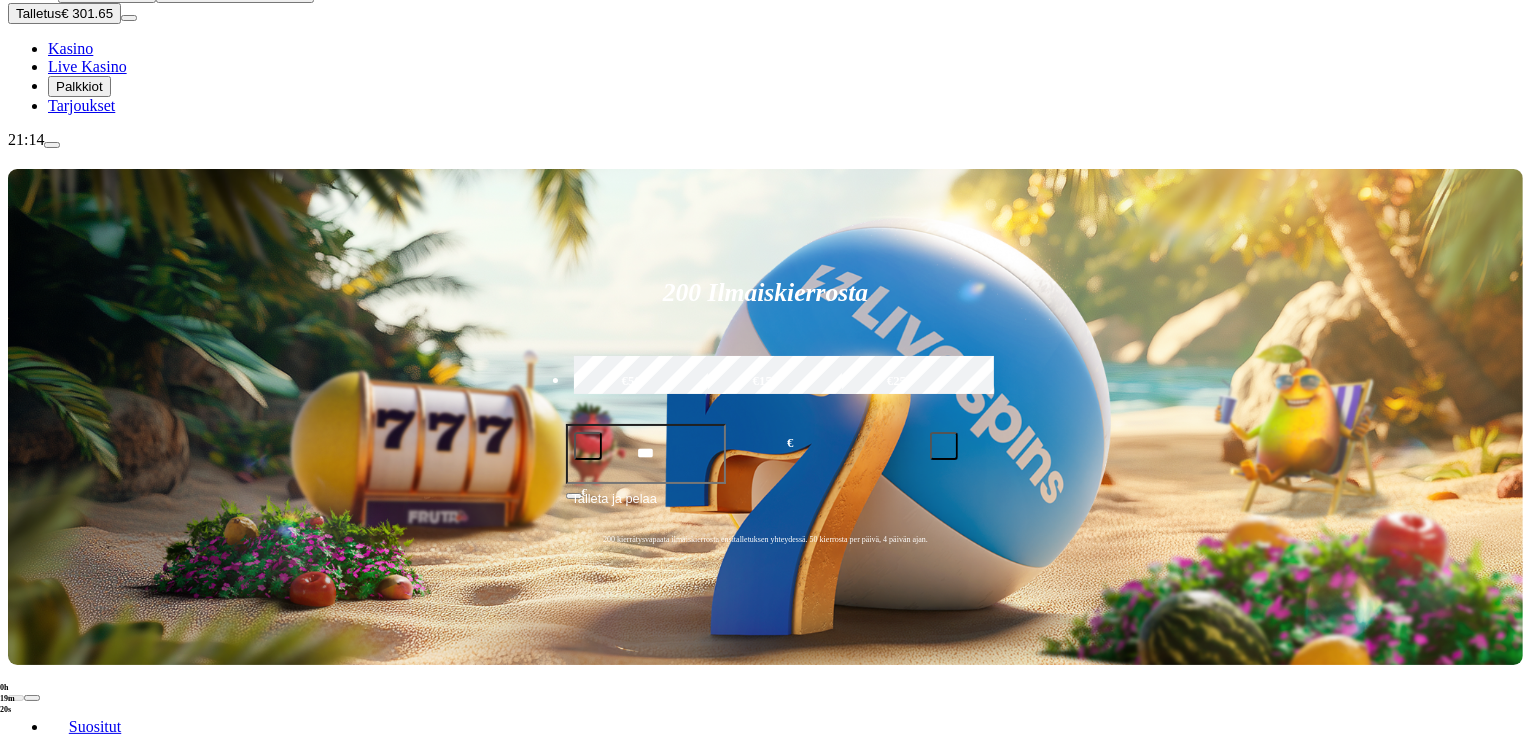 scroll, scrollTop: 300, scrollLeft: 0, axis: vertical 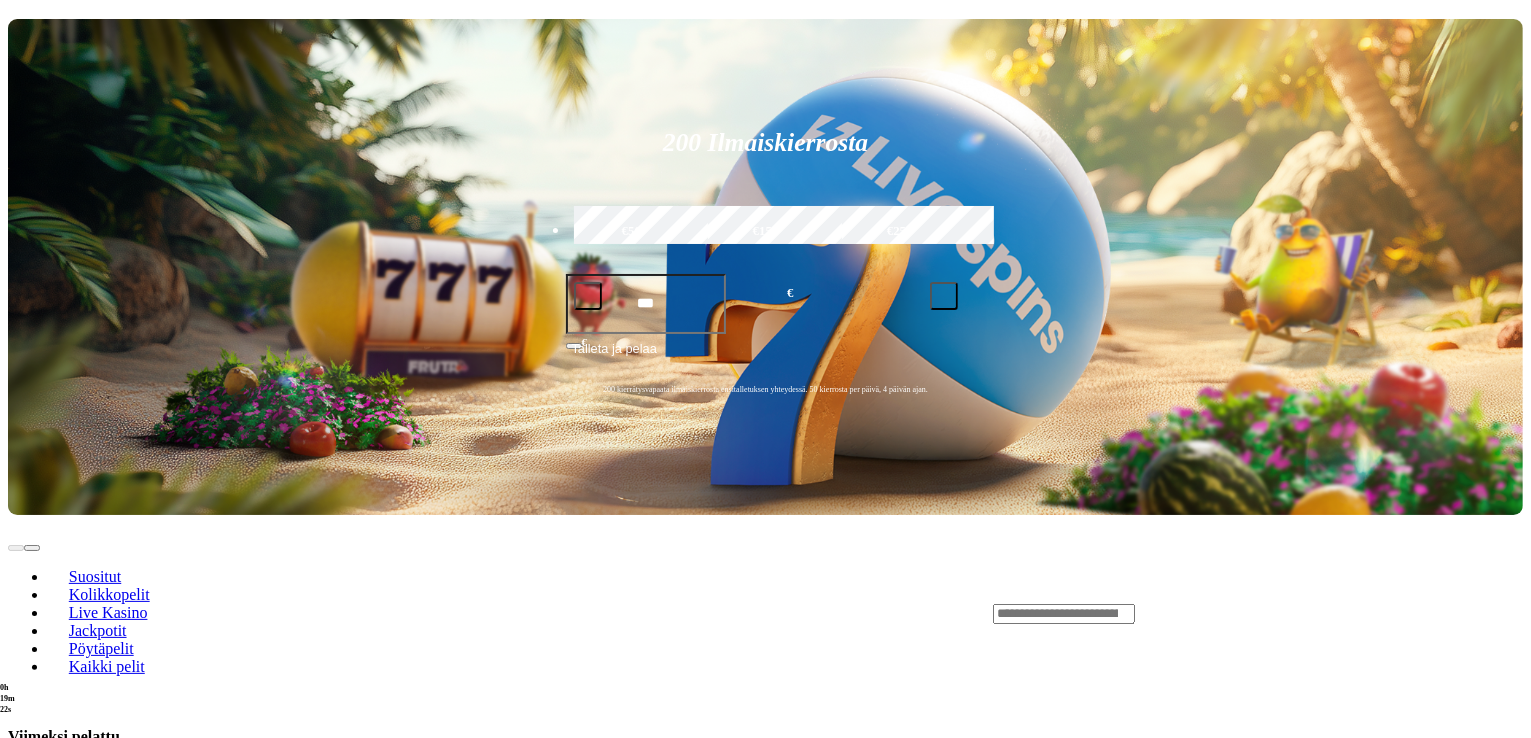 click on "Pelaa nyt" at bounding box center (77, 1022) 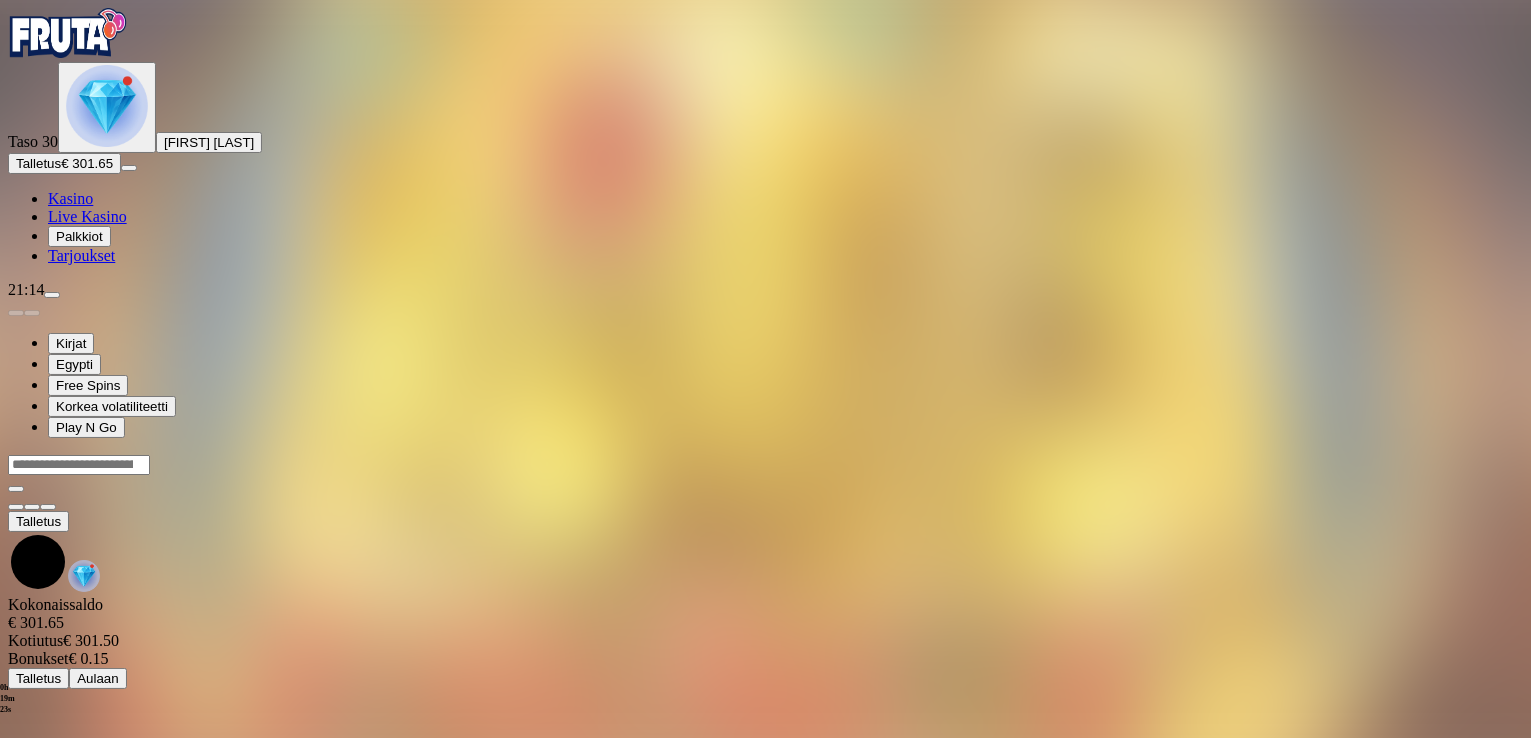 scroll, scrollTop: 0, scrollLeft: 0, axis: both 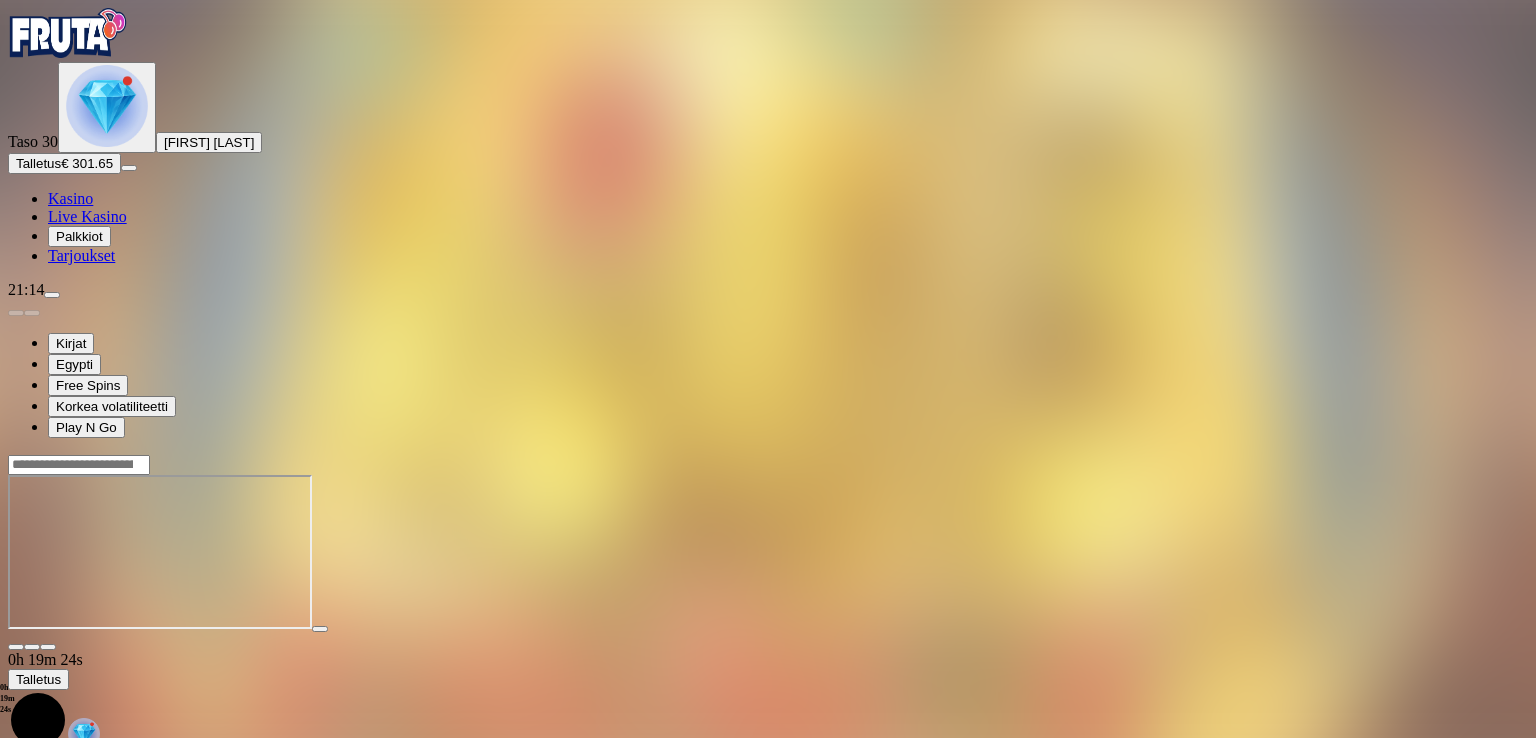 click at bounding box center [48, 647] 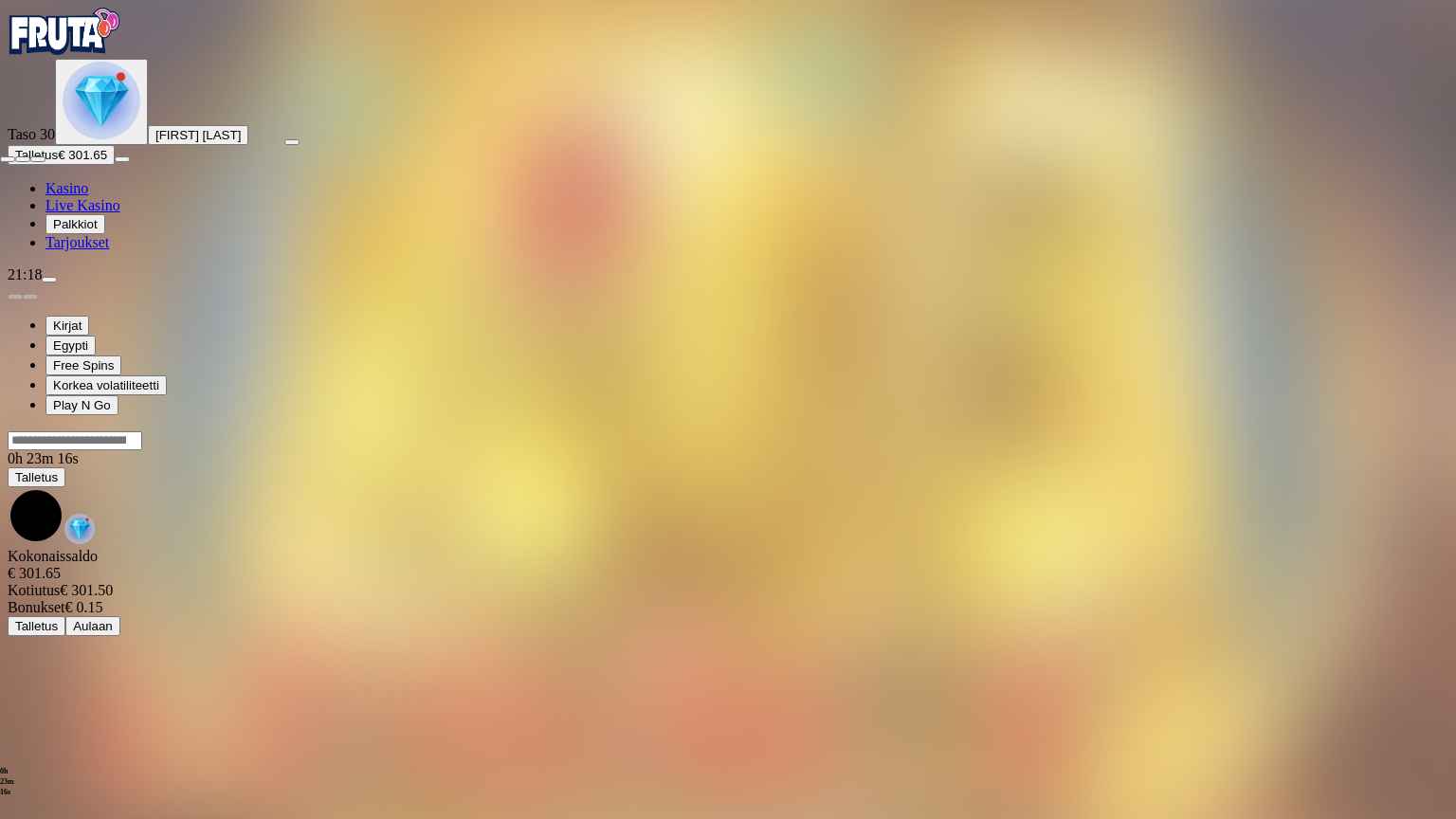 click at bounding box center [38, 159] 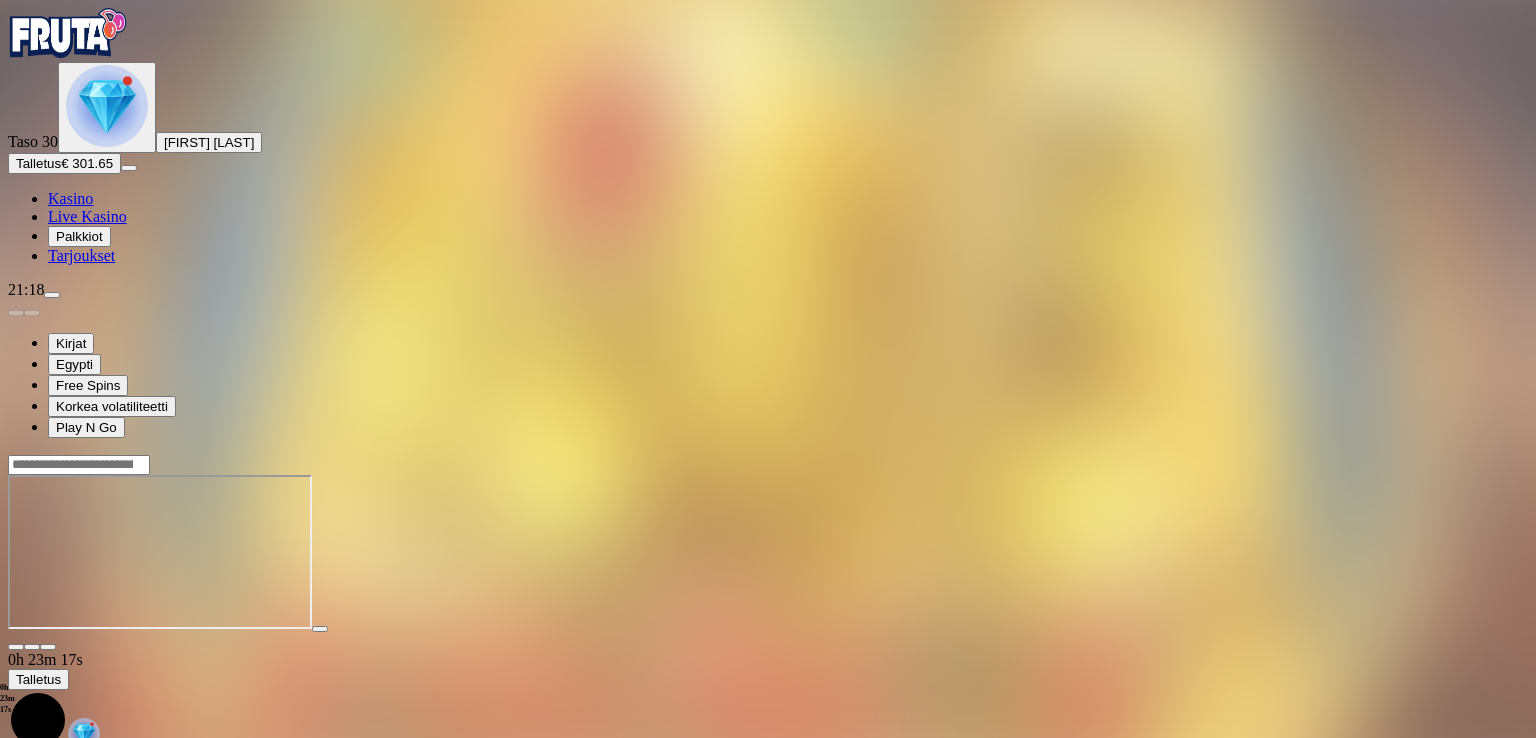 click at bounding box center (16, 647) 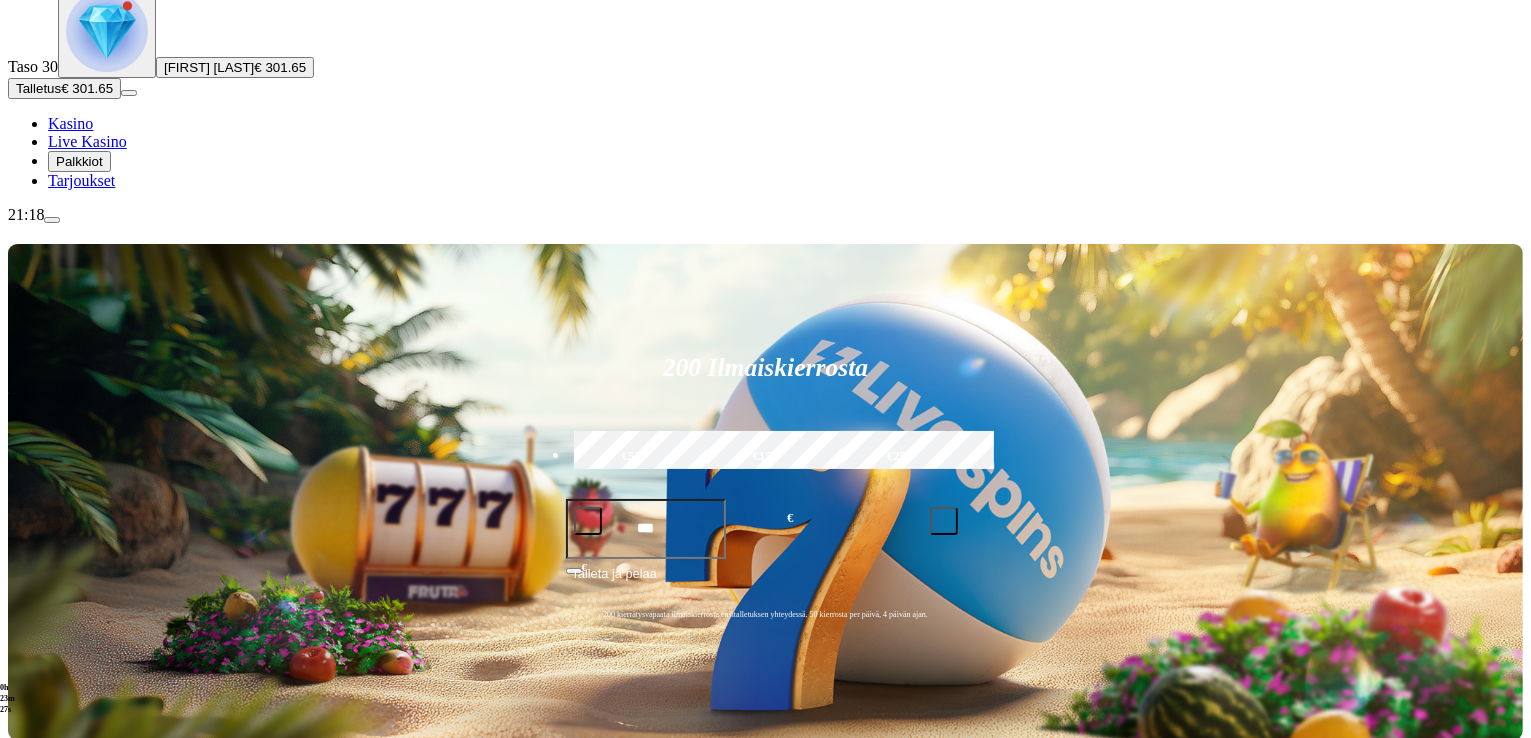 scroll, scrollTop: 200, scrollLeft: 0, axis: vertical 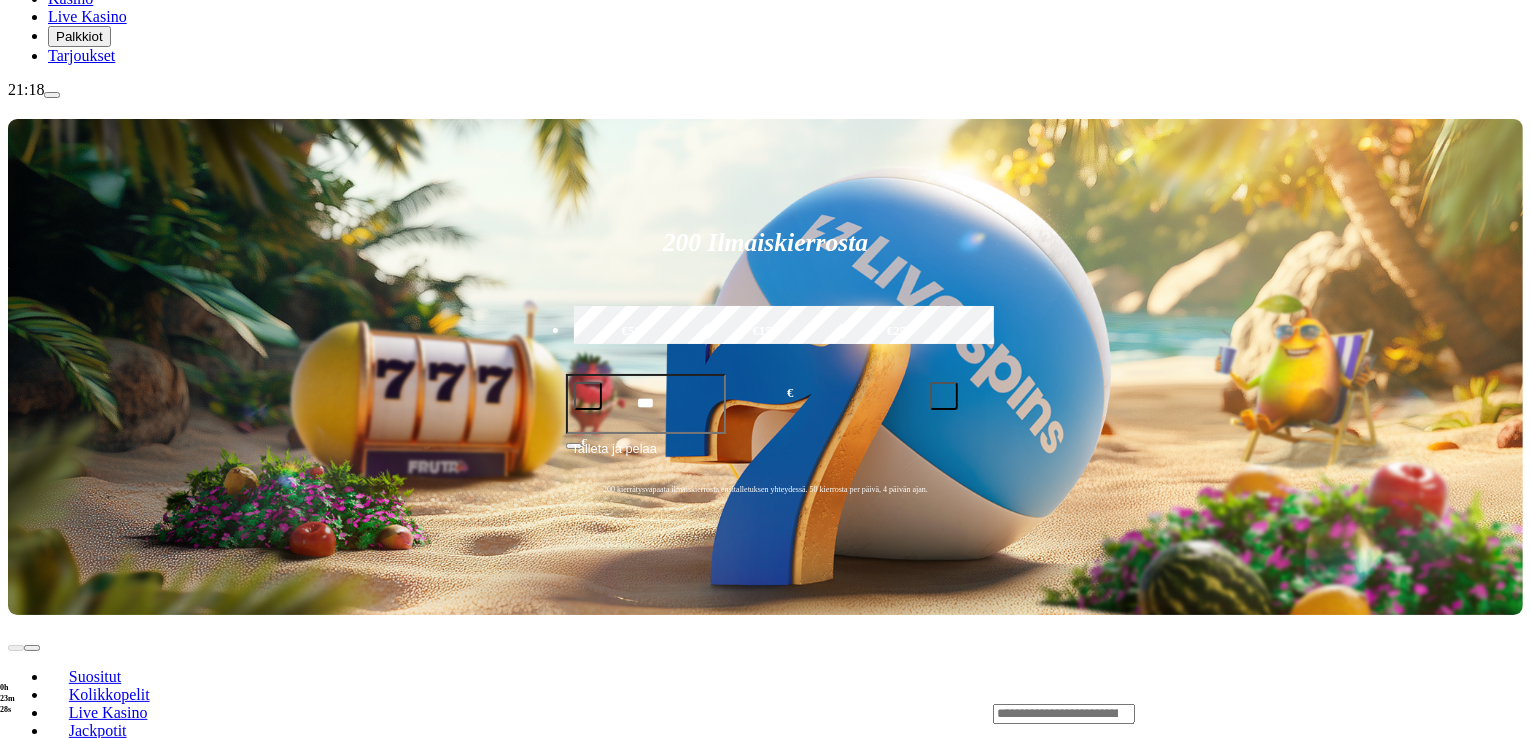 click on "Pelaa nyt" at bounding box center (77, 931) 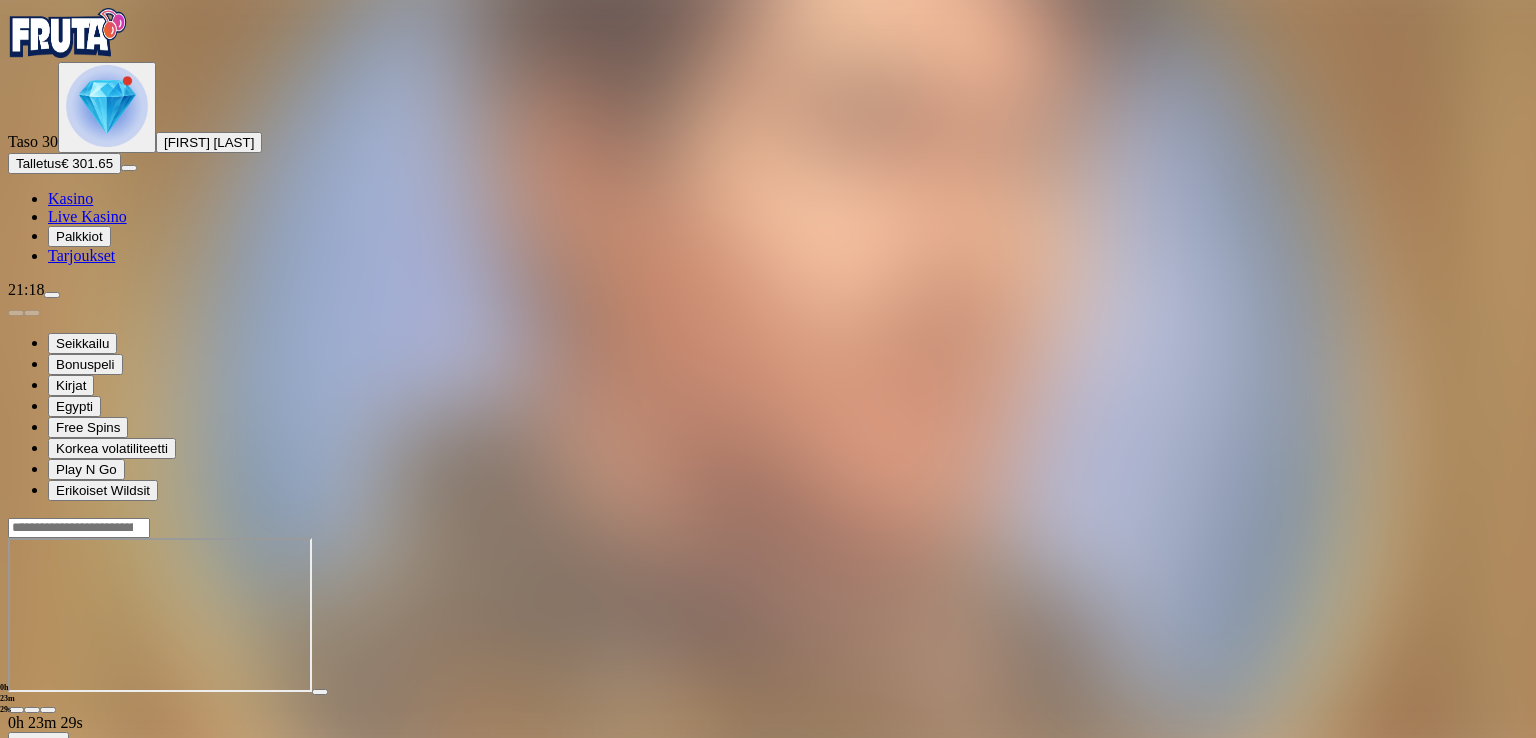 click at bounding box center (48, 710) 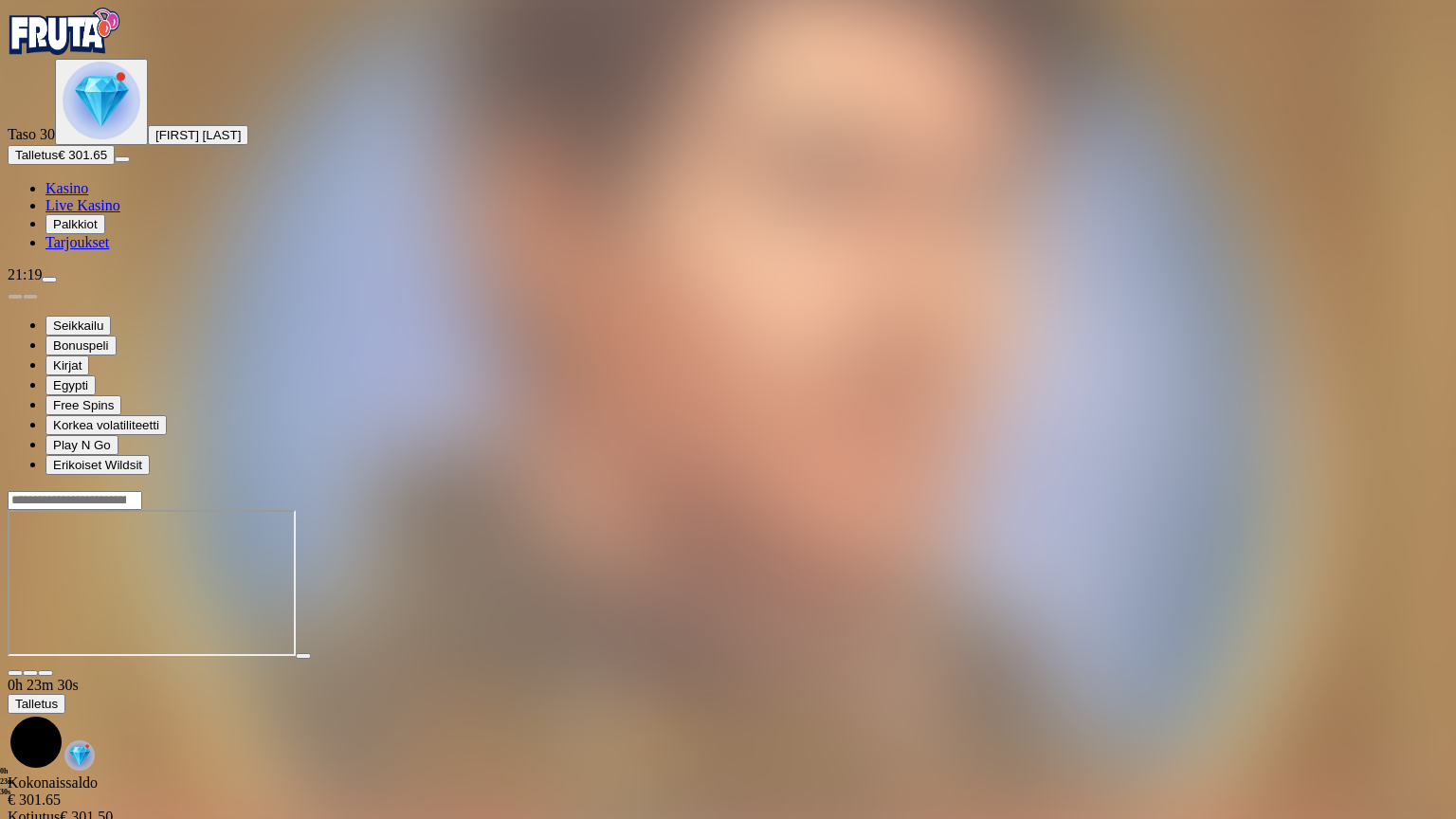 type 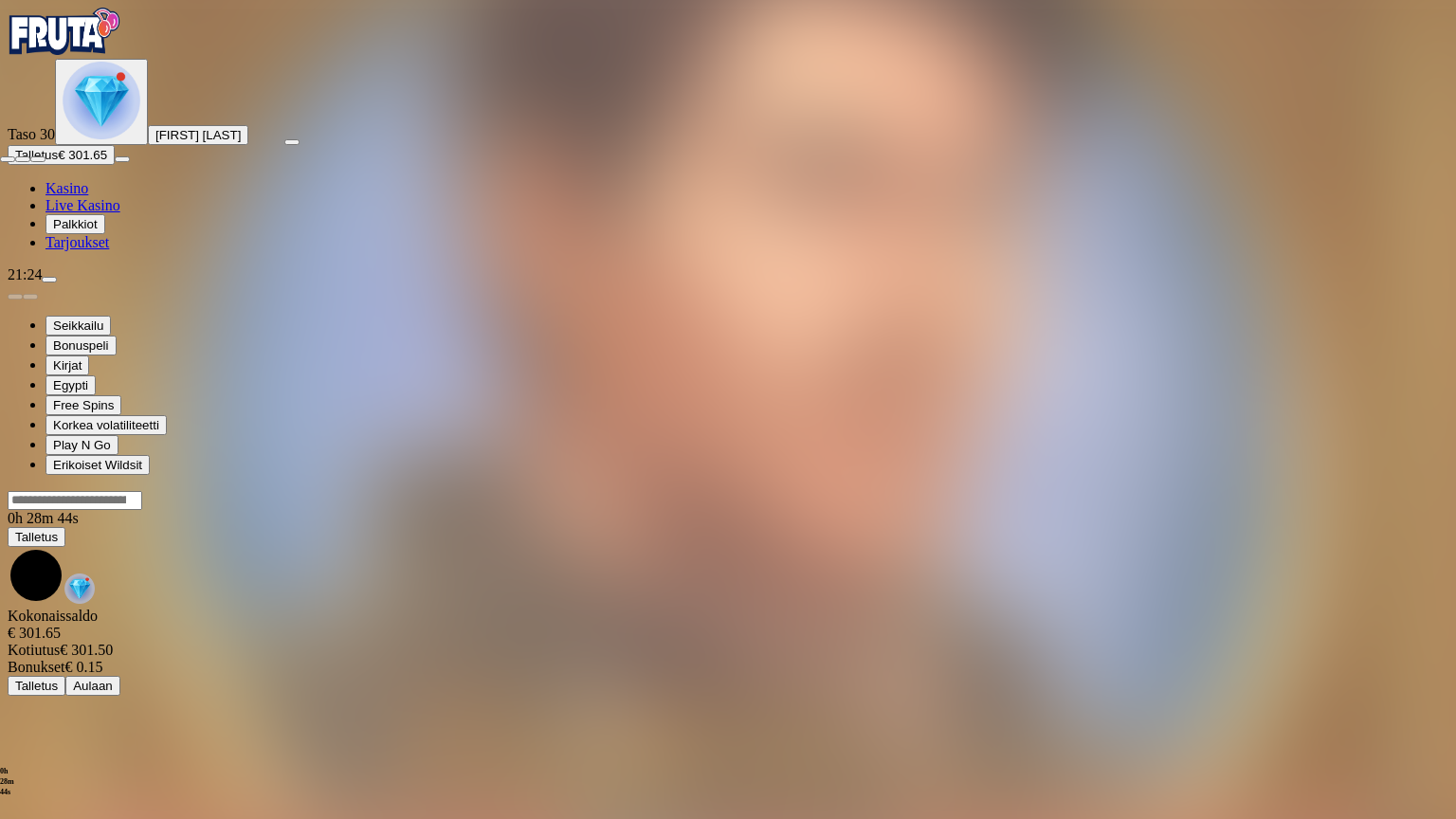 click at bounding box center (38, 159) 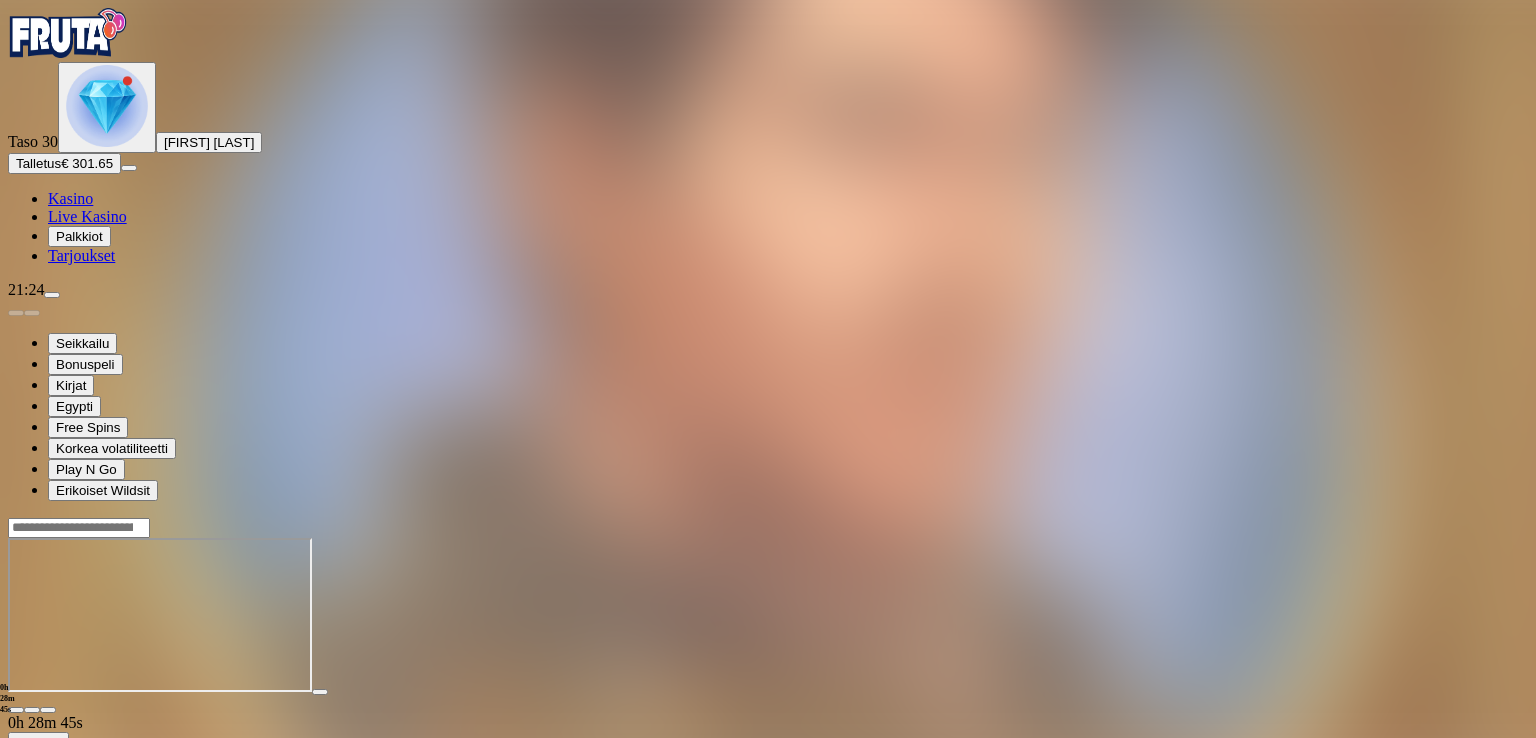 click at bounding box center [16, 710] 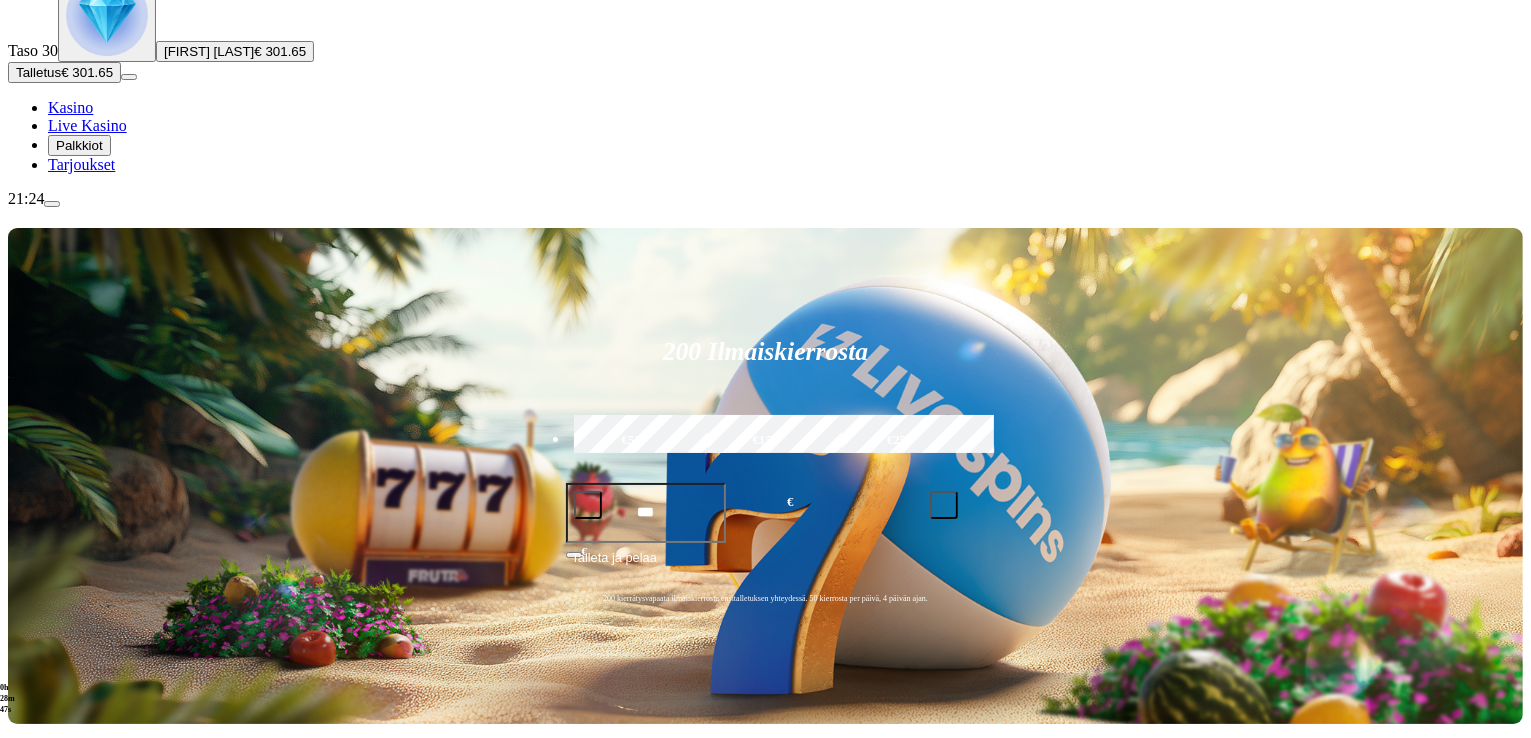 scroll, scrollTop: 200, scrollLeft: 0, axis: vertical 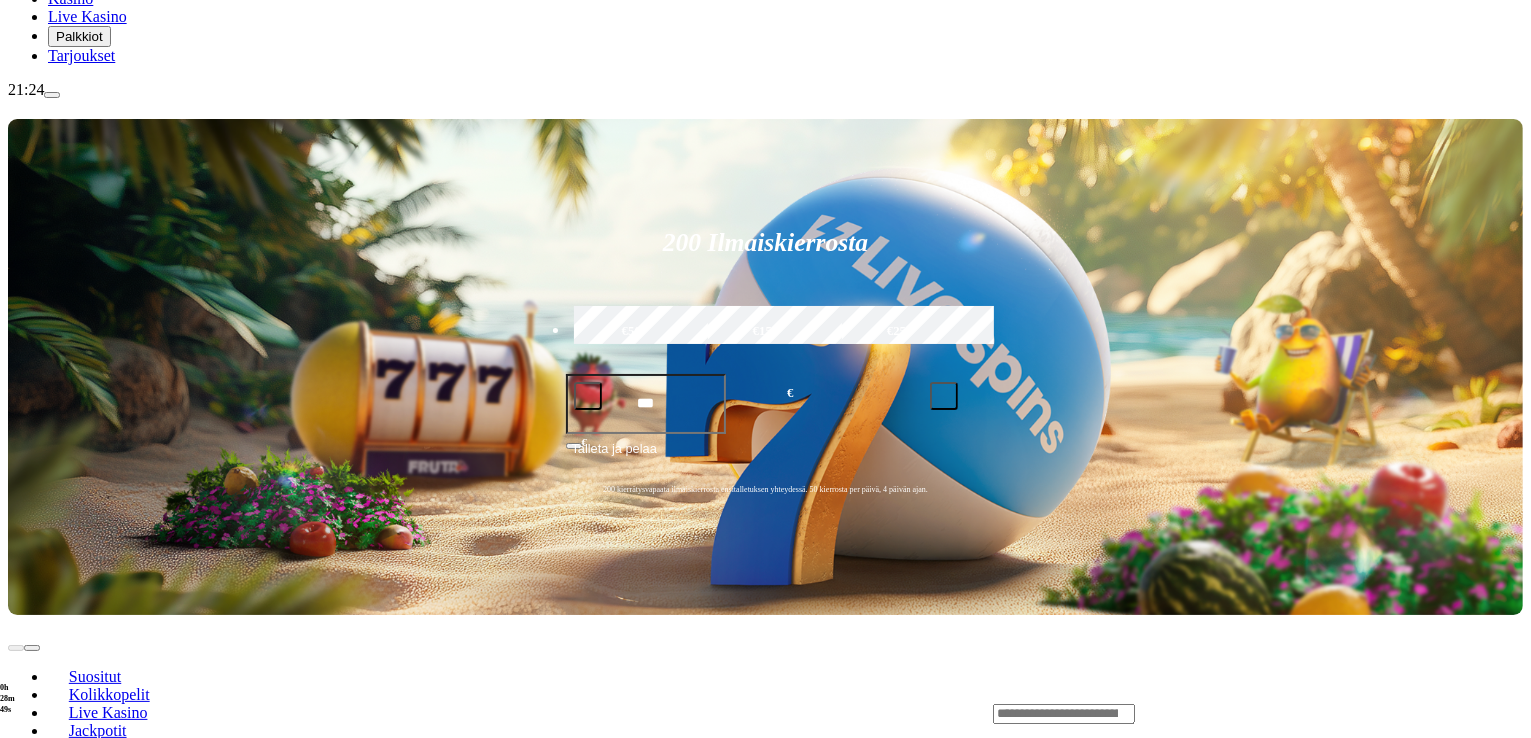 click on "Pelaa nyt" at bounding box center (77, 1027) 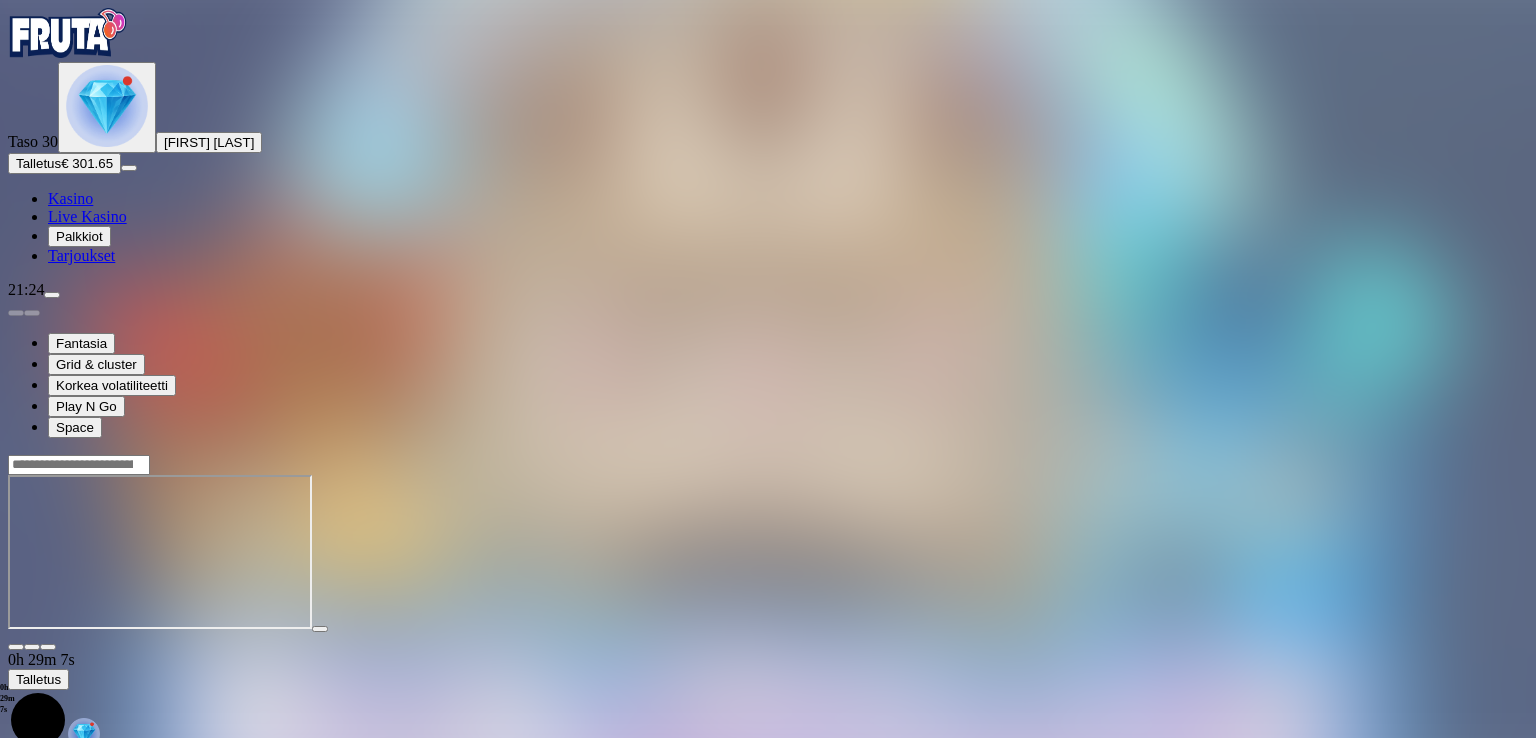 click at bounding box center [48, 647] 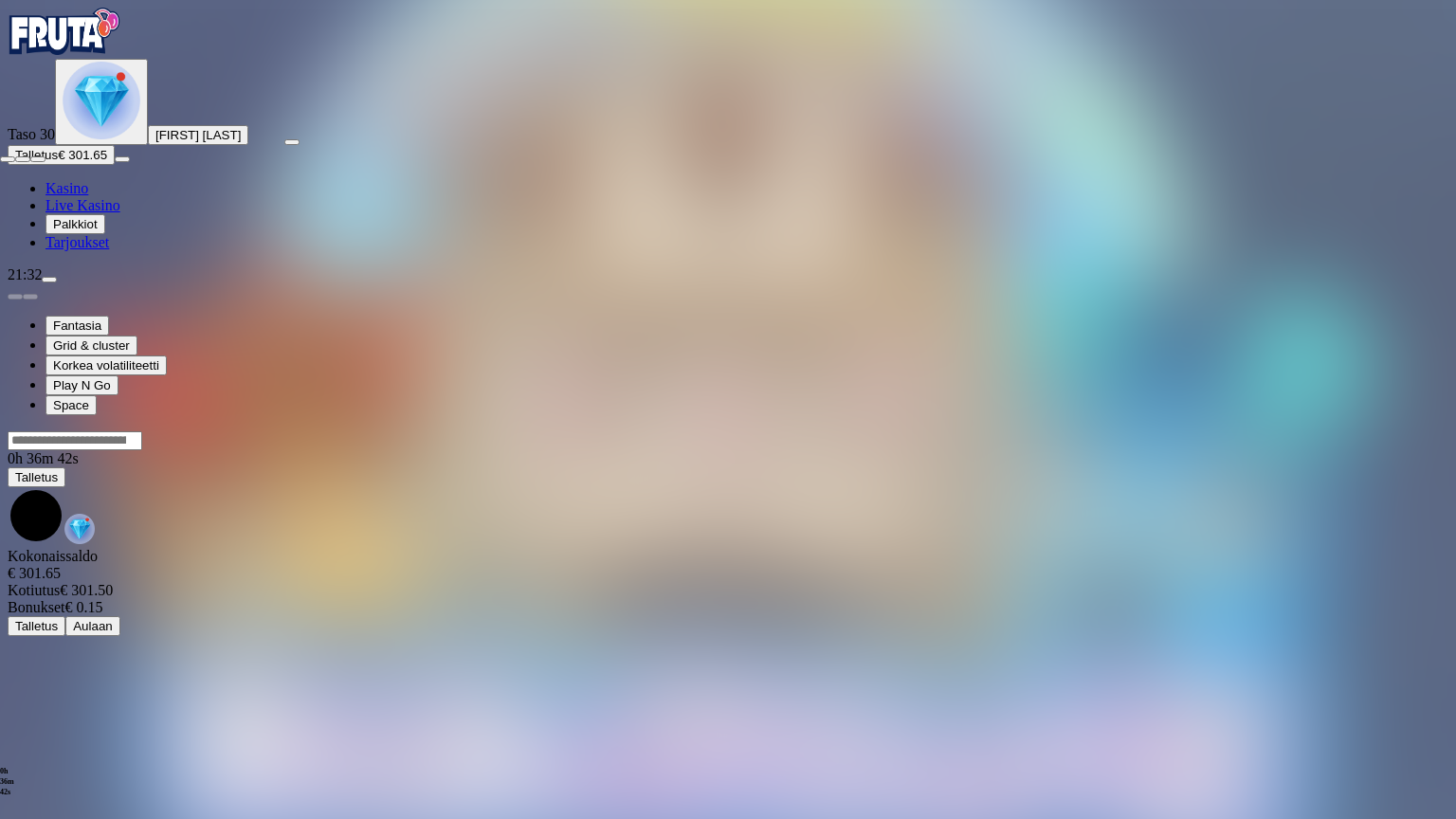 click at bounding box center [38, 159] 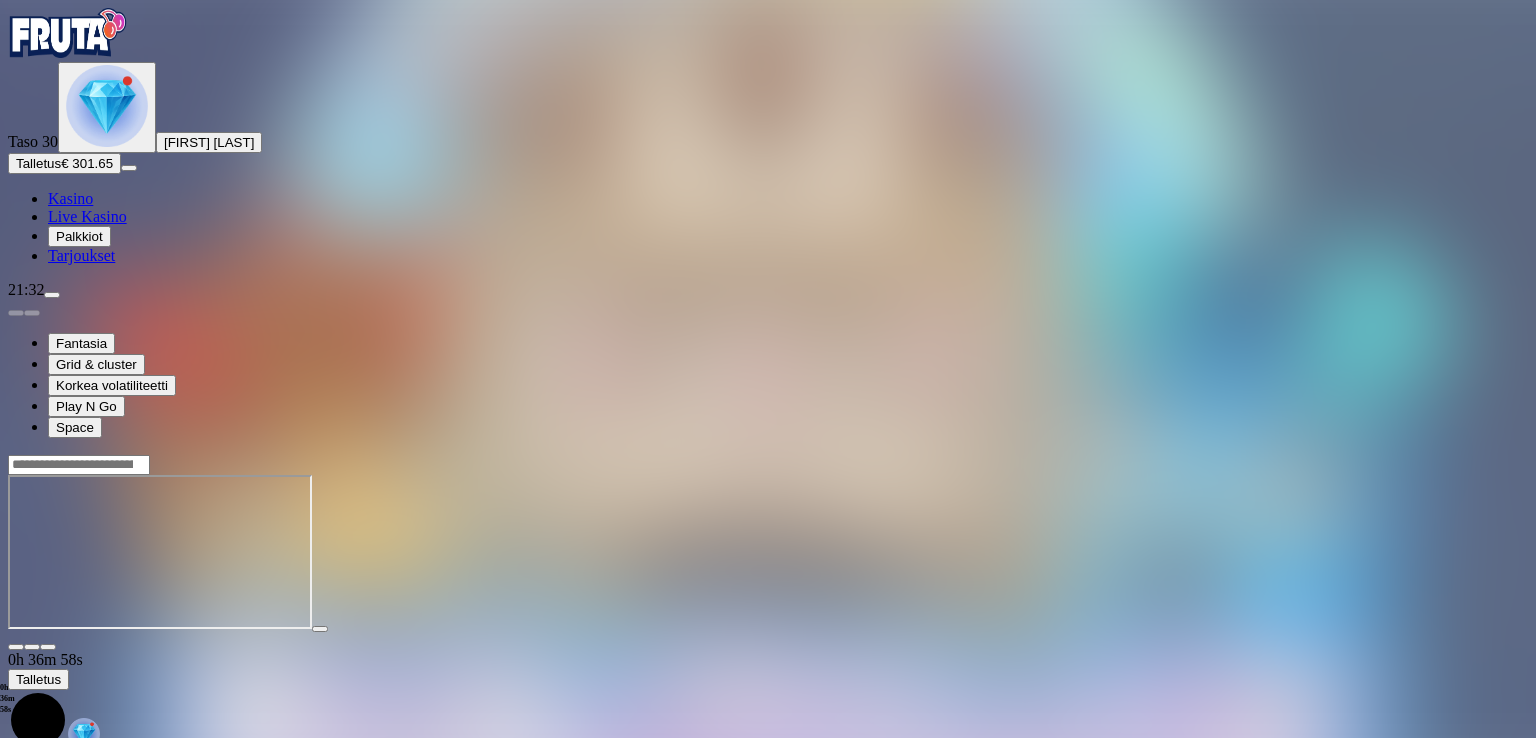 click at bounding box center (16, 647) 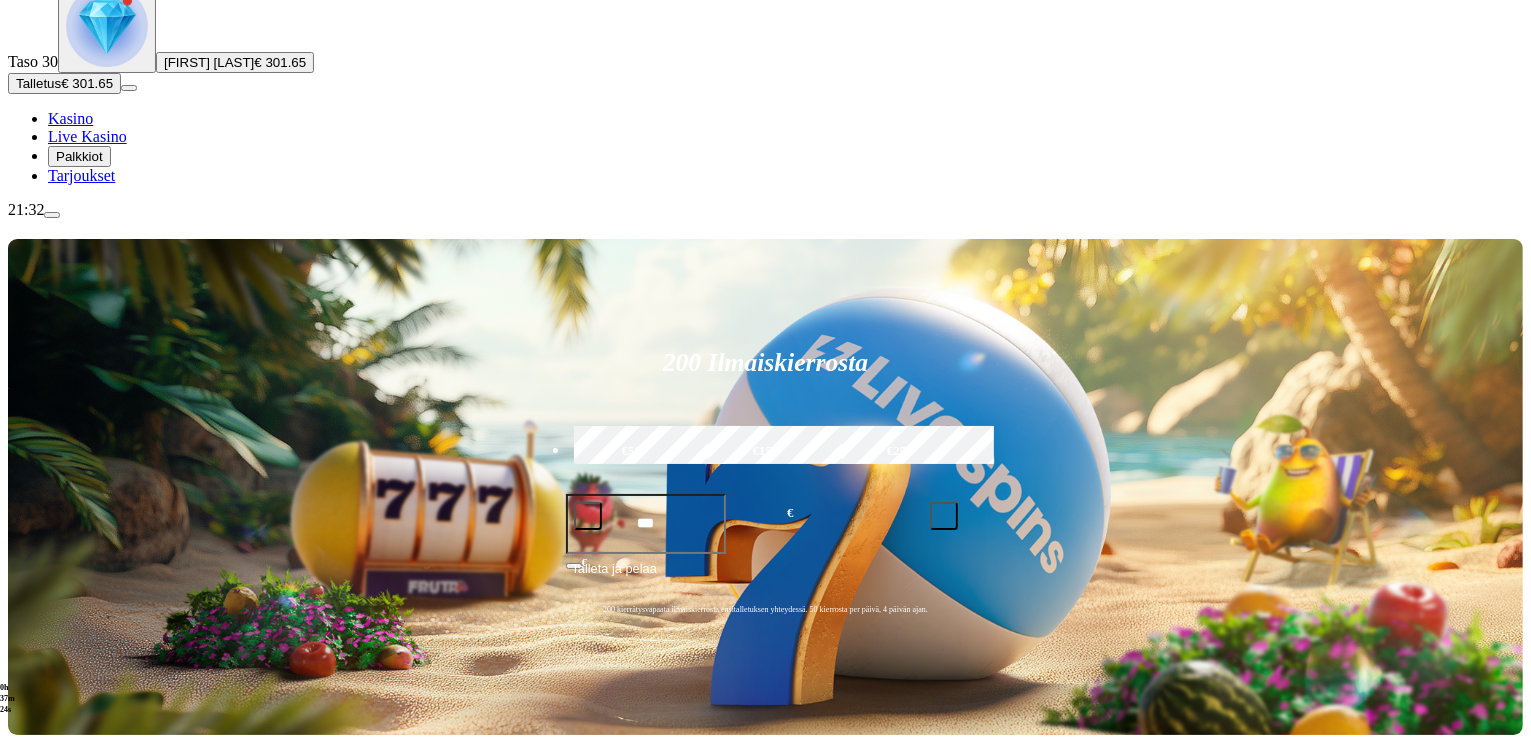 scroll, scrollTop: 200, scrollLeft: 0, axis: vertical 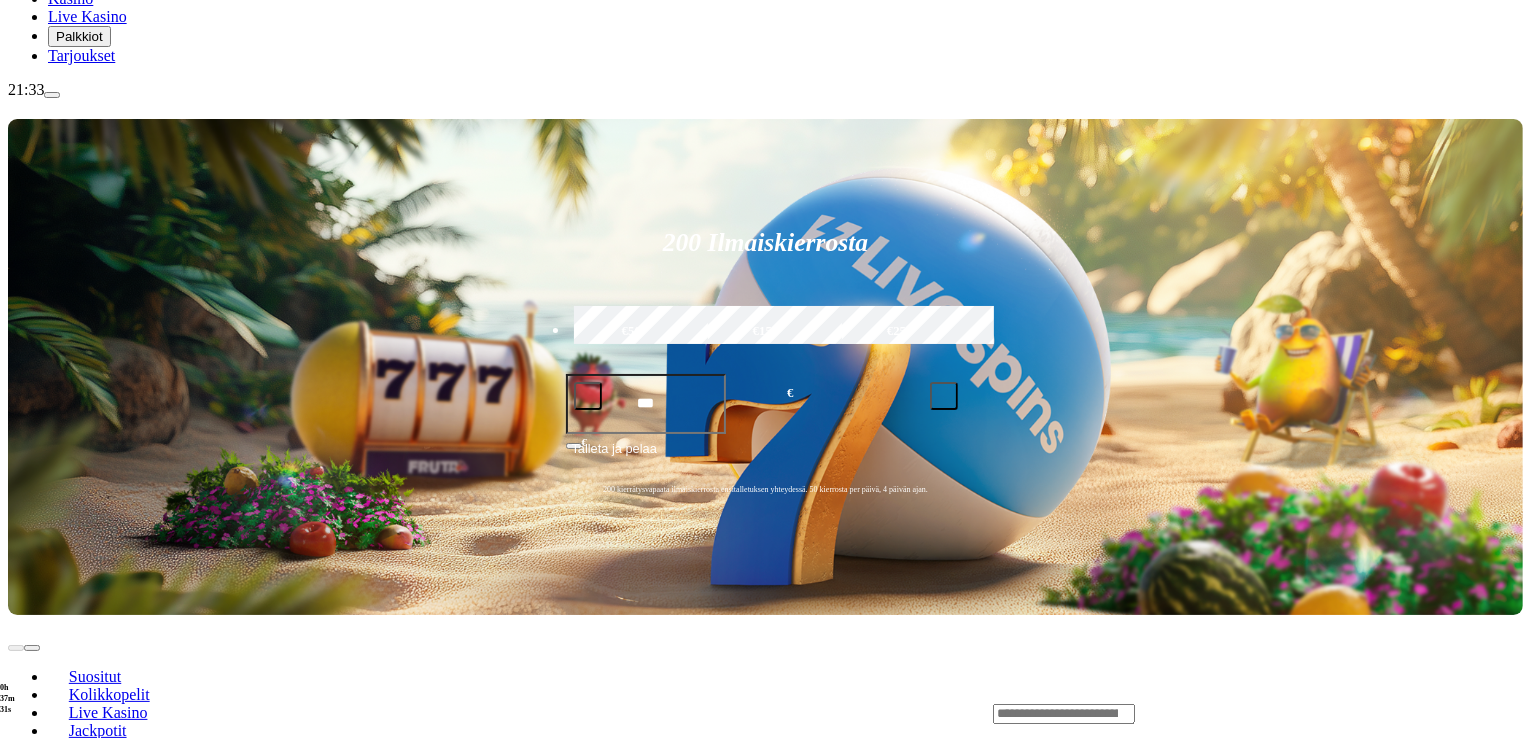 click on "Pelaa nyt" at bounding box center [77, 931] 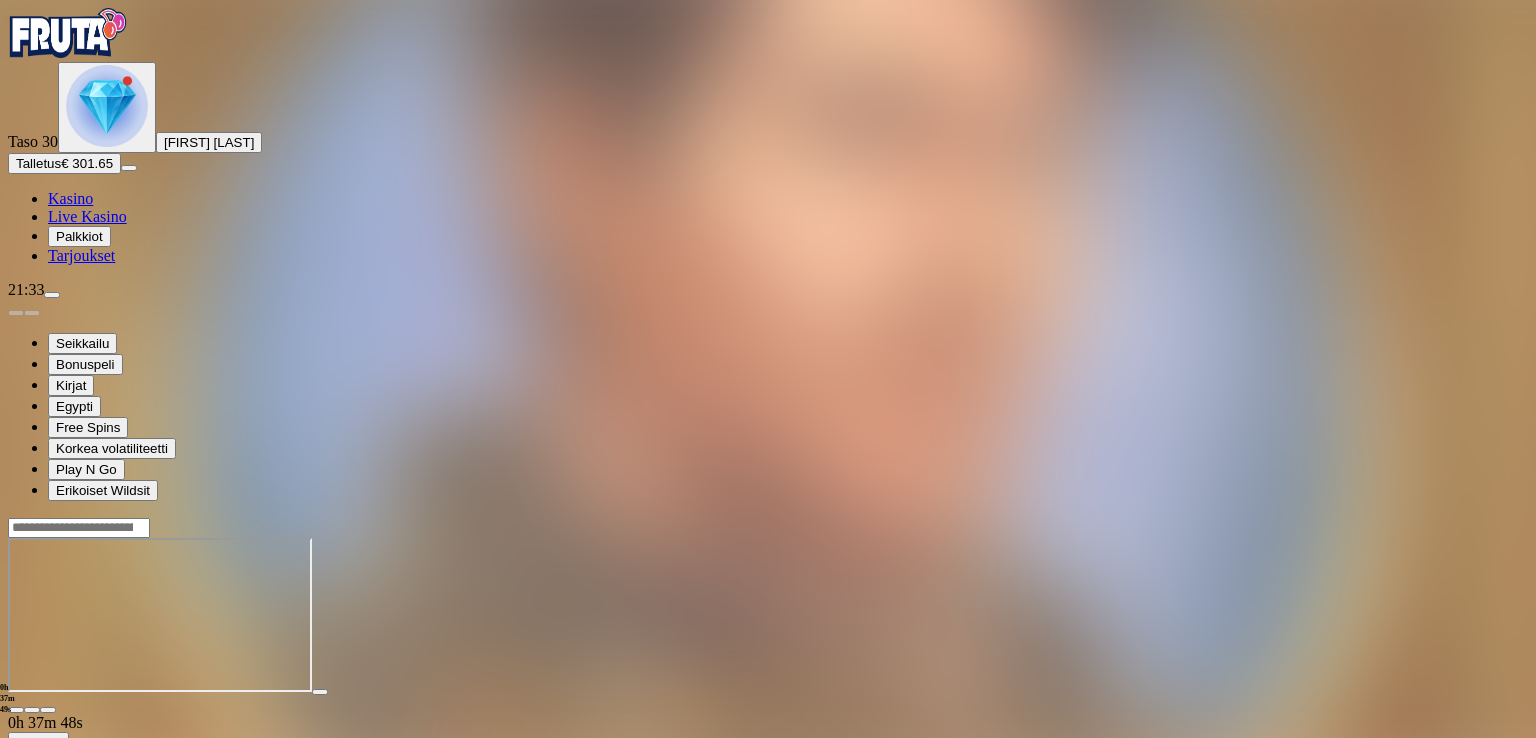 click at bounding box center [48, 710] 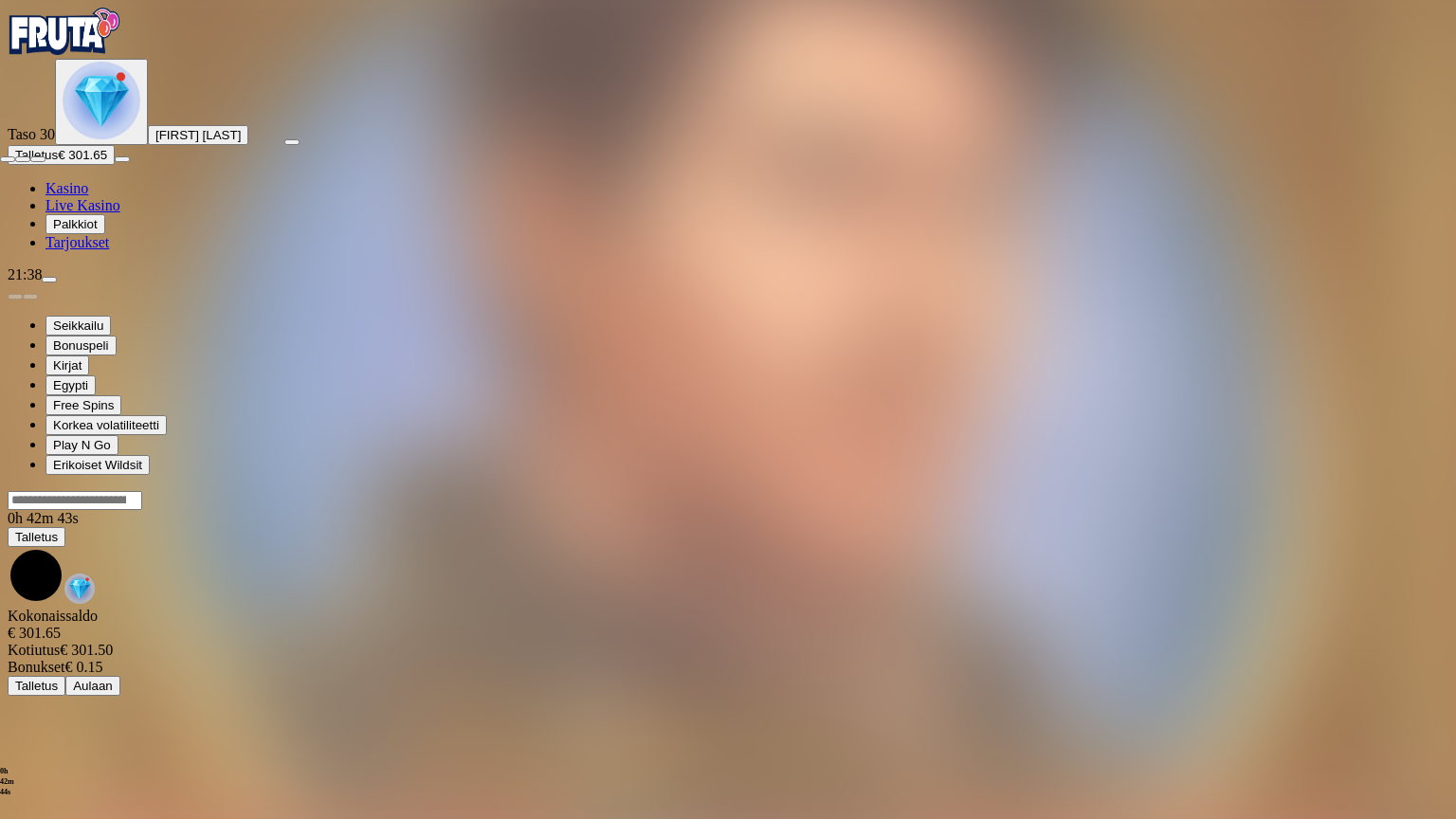 click at bounding box center [38, 159] 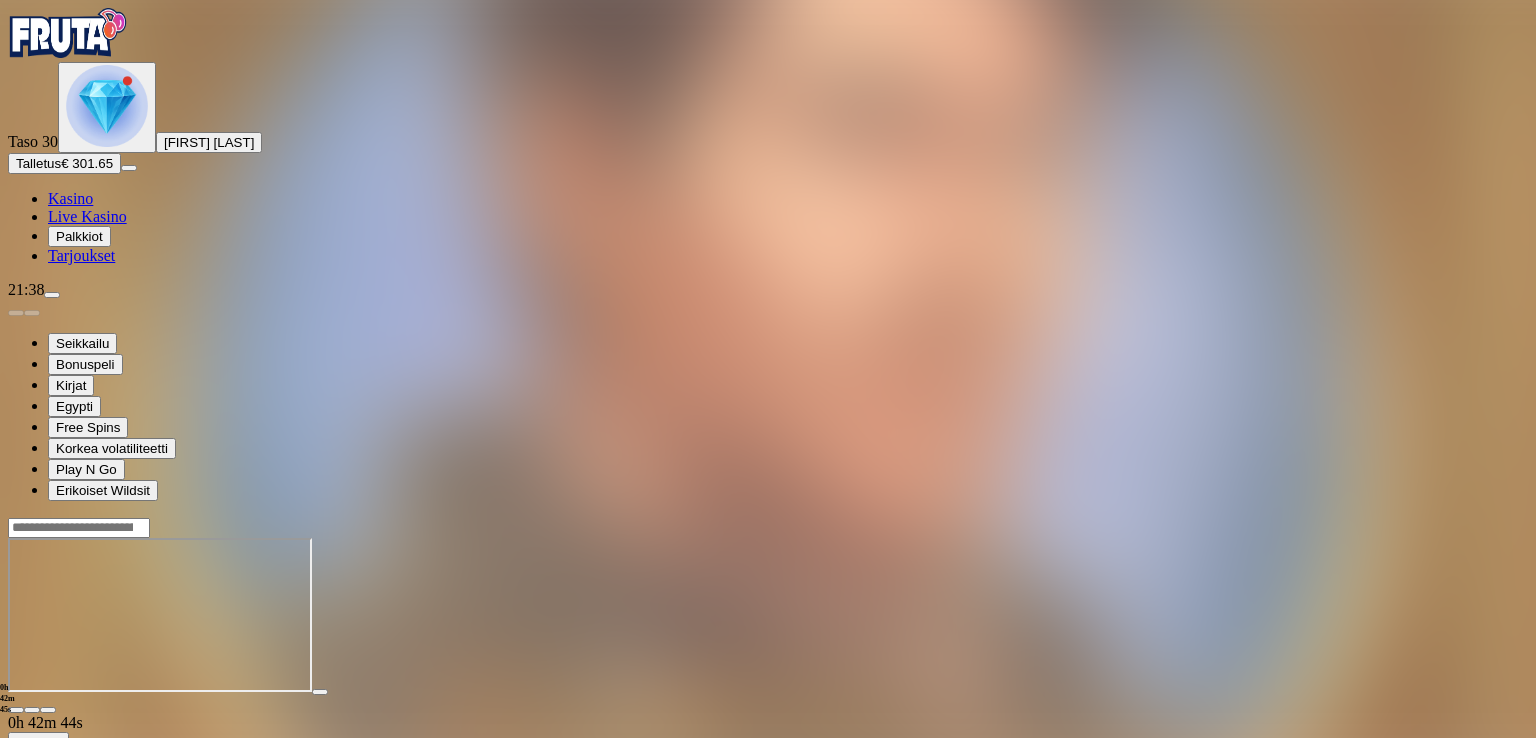 click at bounding box center (16, 710) 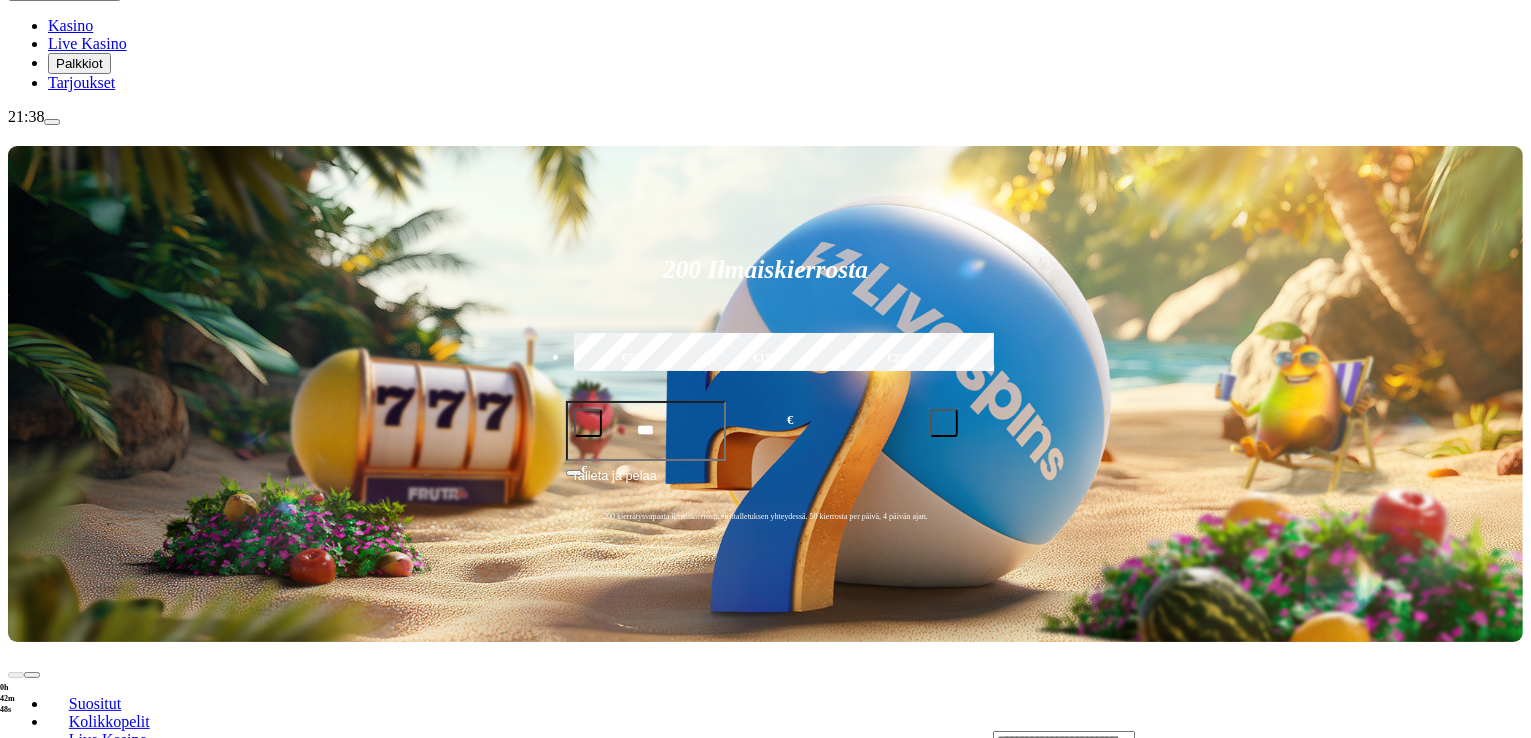 scroll, scrollTop: 300, scrollLeft: 0, axis: vertical 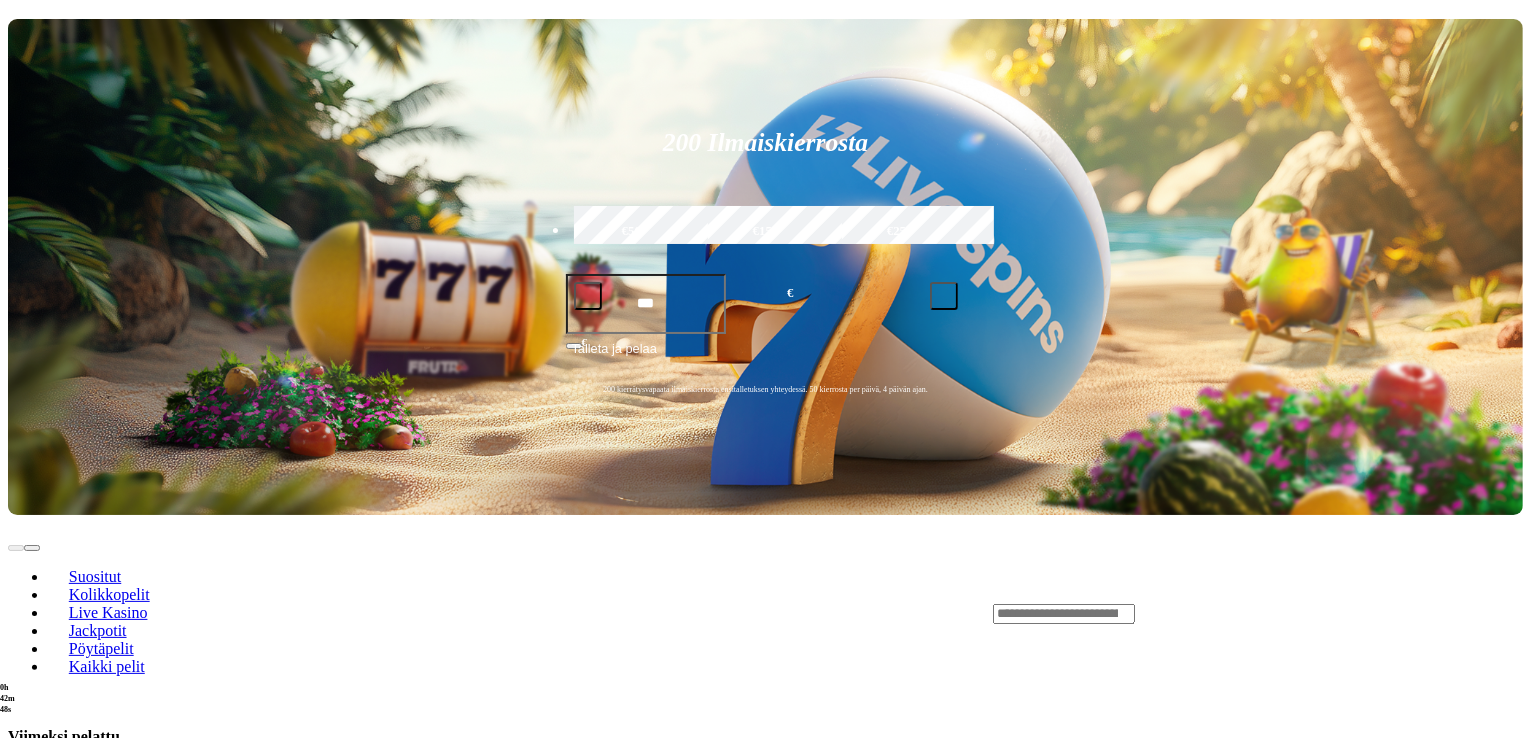 click on "Pelaa nyt" at bounding box center [77, 927] 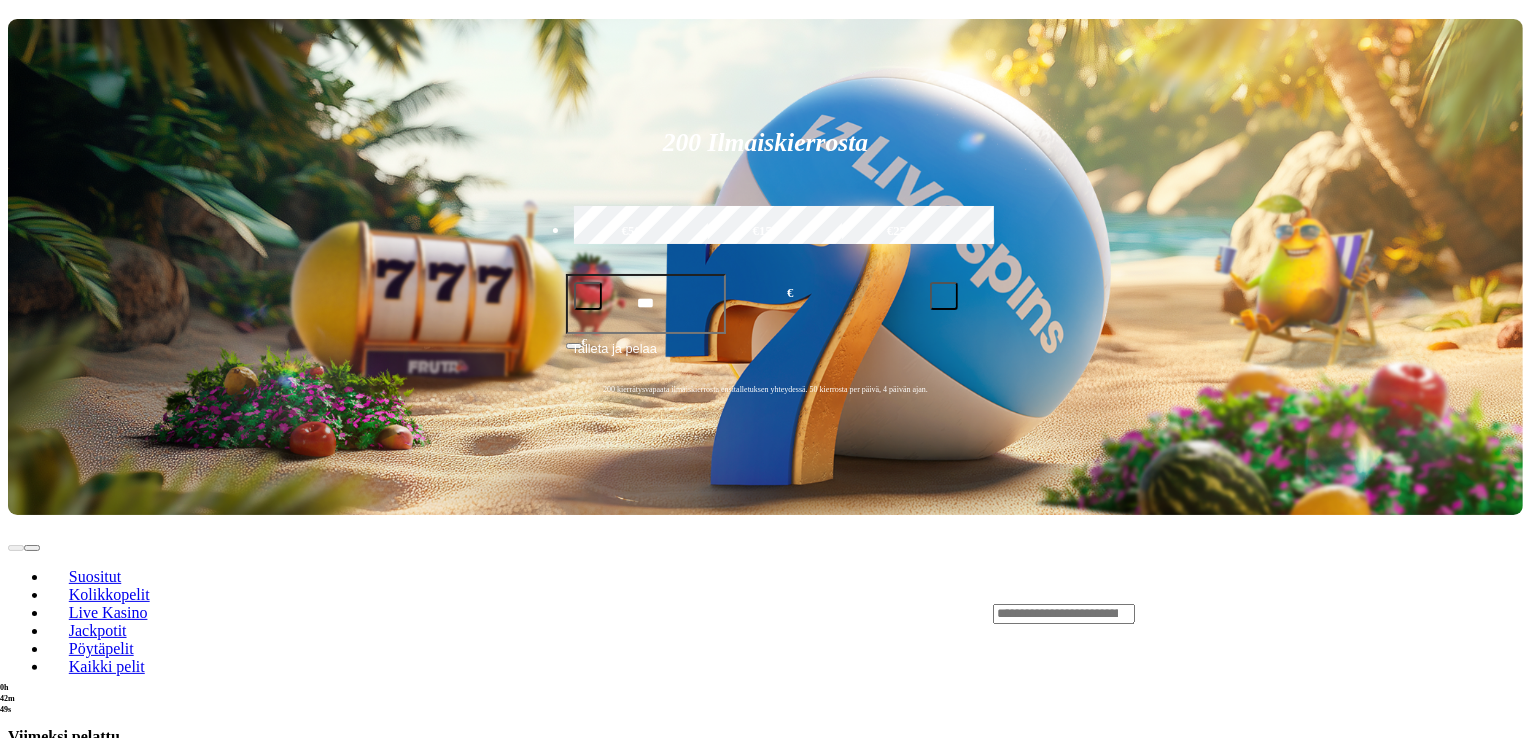 scroll, scrollTop: 0, scrollLeft: 0, axis: both 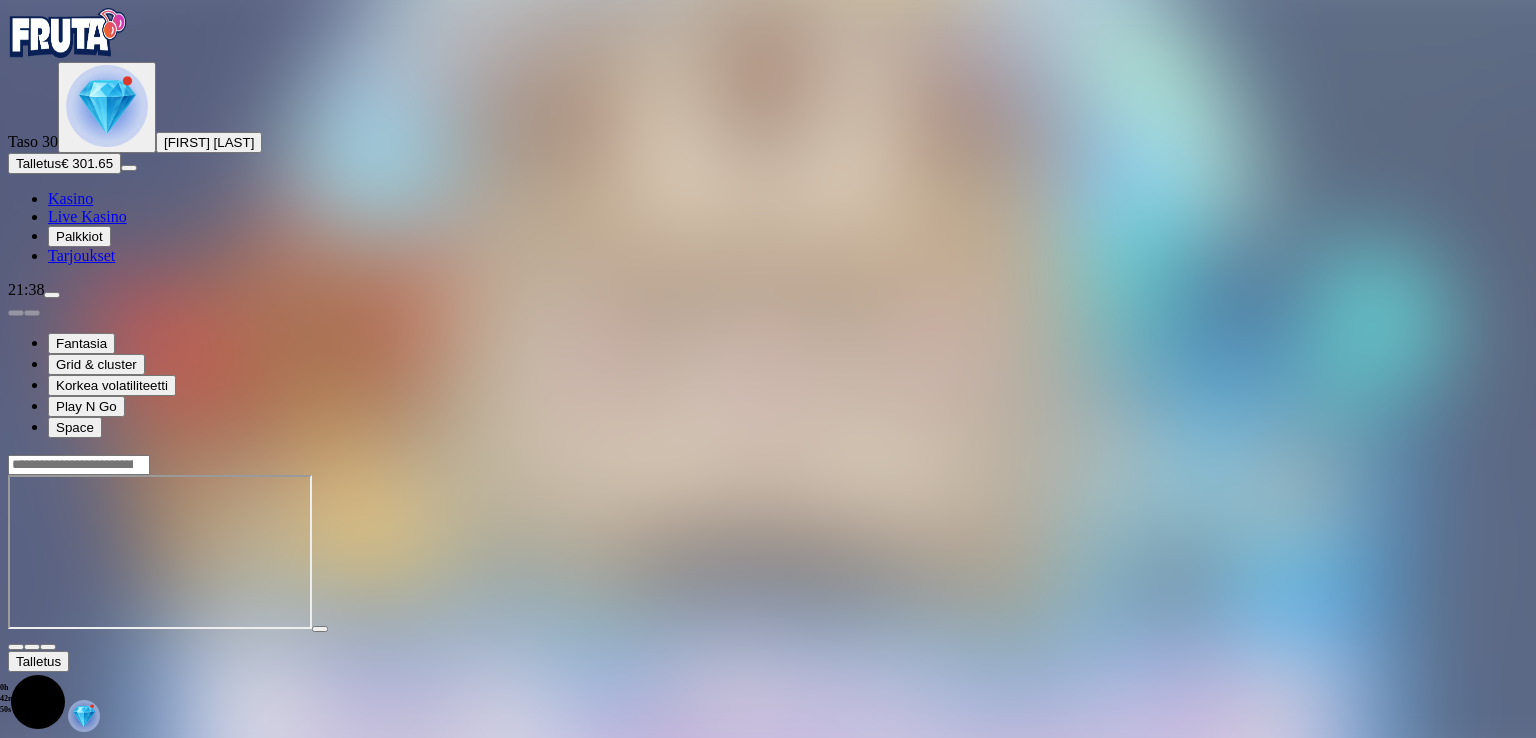 click at bounding box center [48, 647] 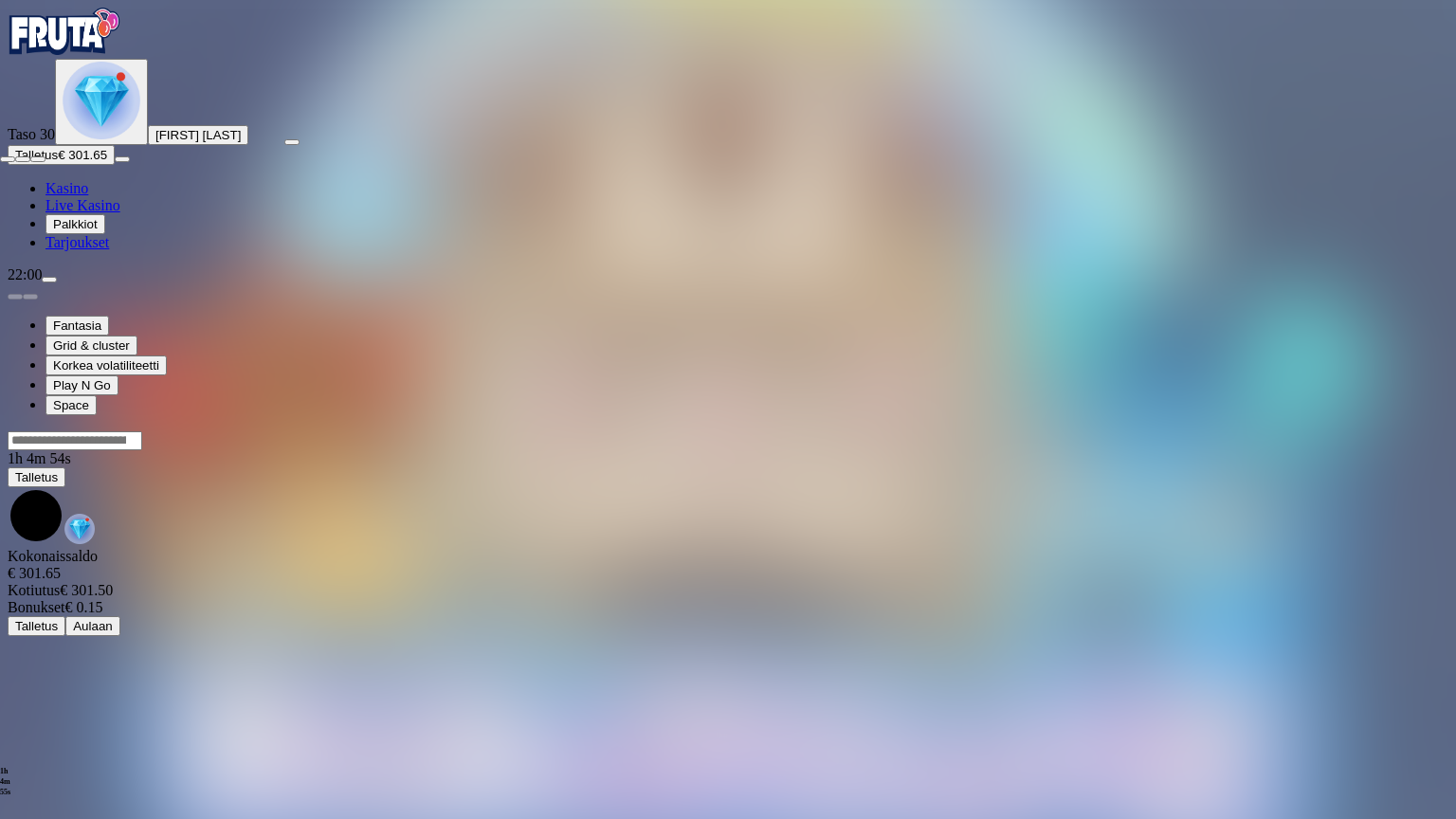 click at bounding box center (38, 159) 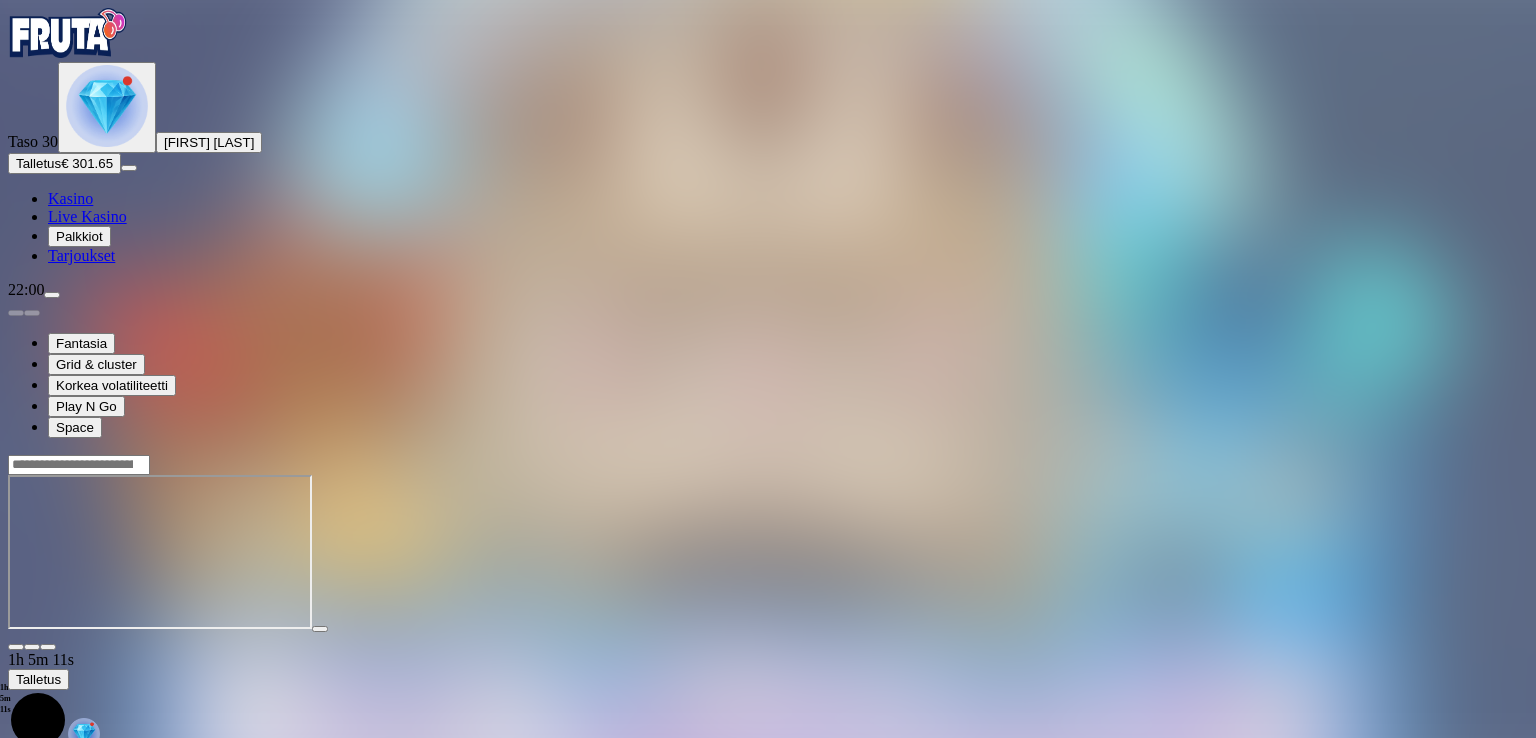 click at bounding box center [16, 647] 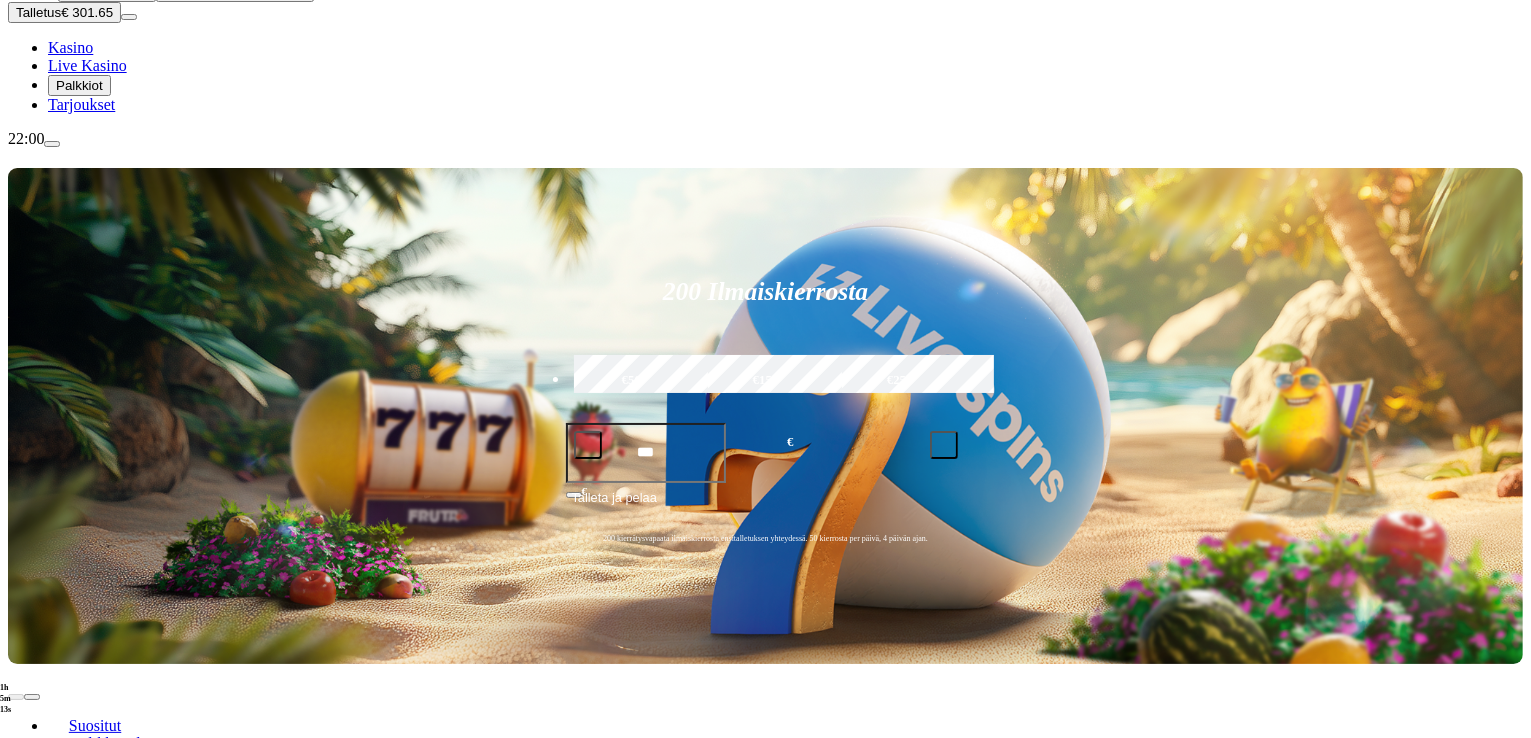 scroll, scrollTop: 200, scrollLeft: 0, axis: vertical 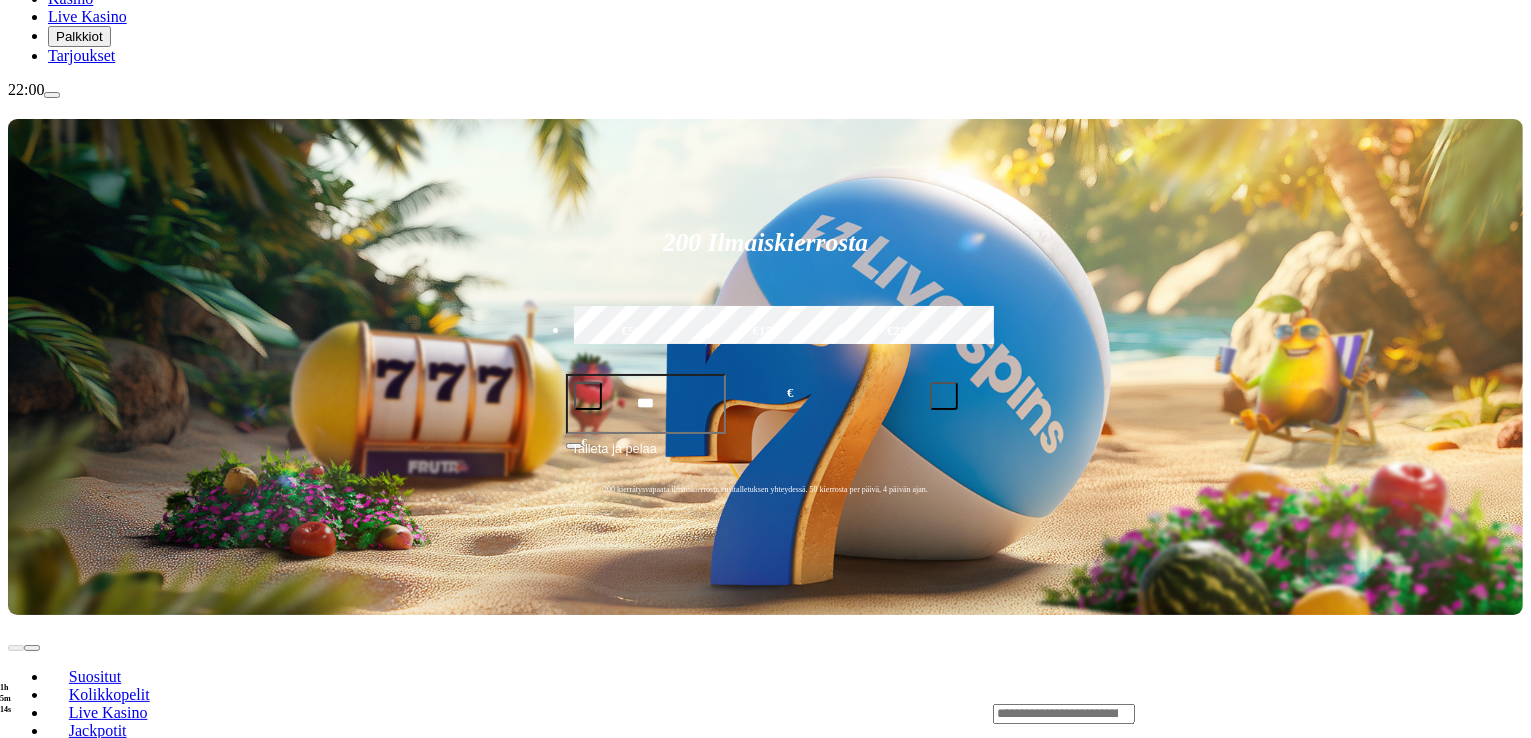 click on "Pelaa nyt" at bounding box center (77, 1122) 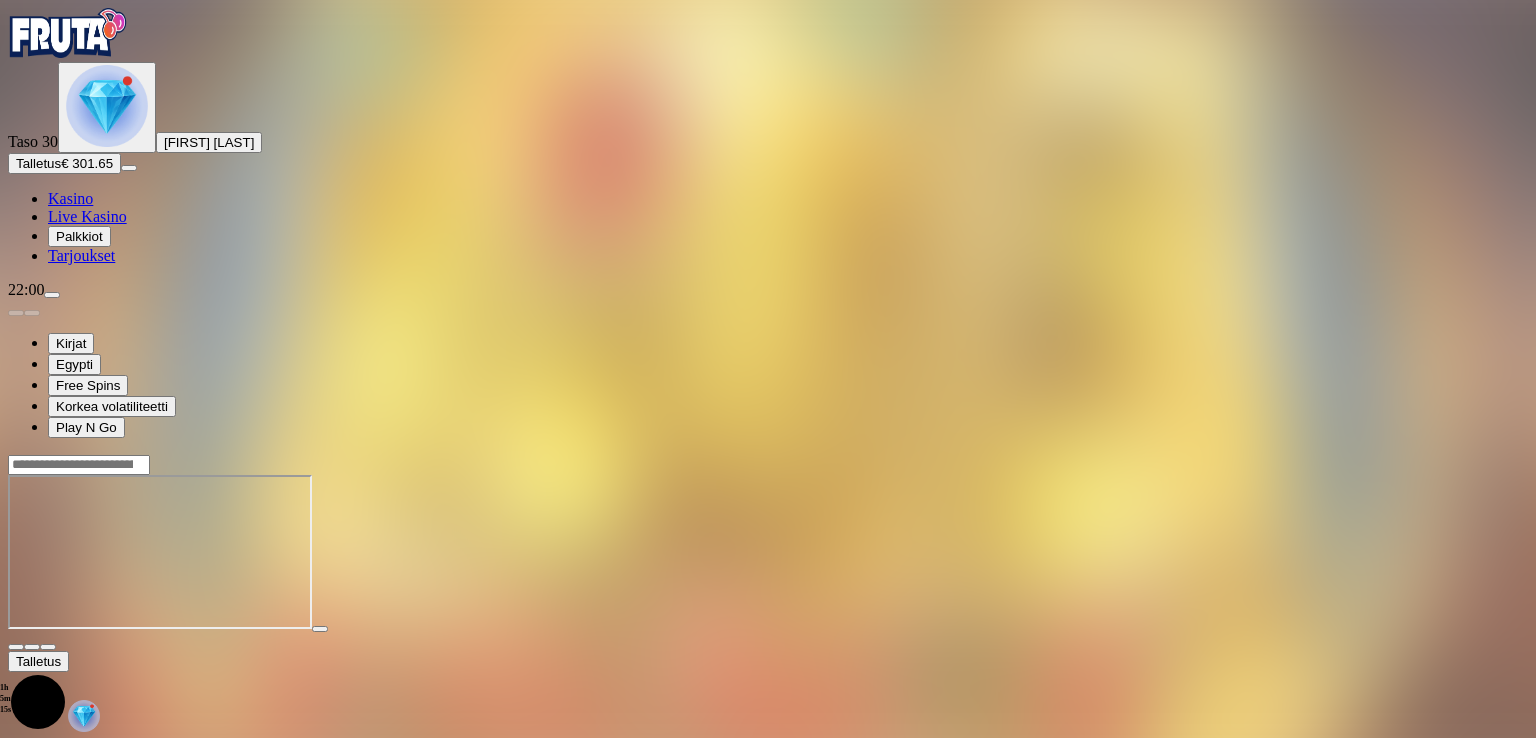 click at bounding box center [48, 647] 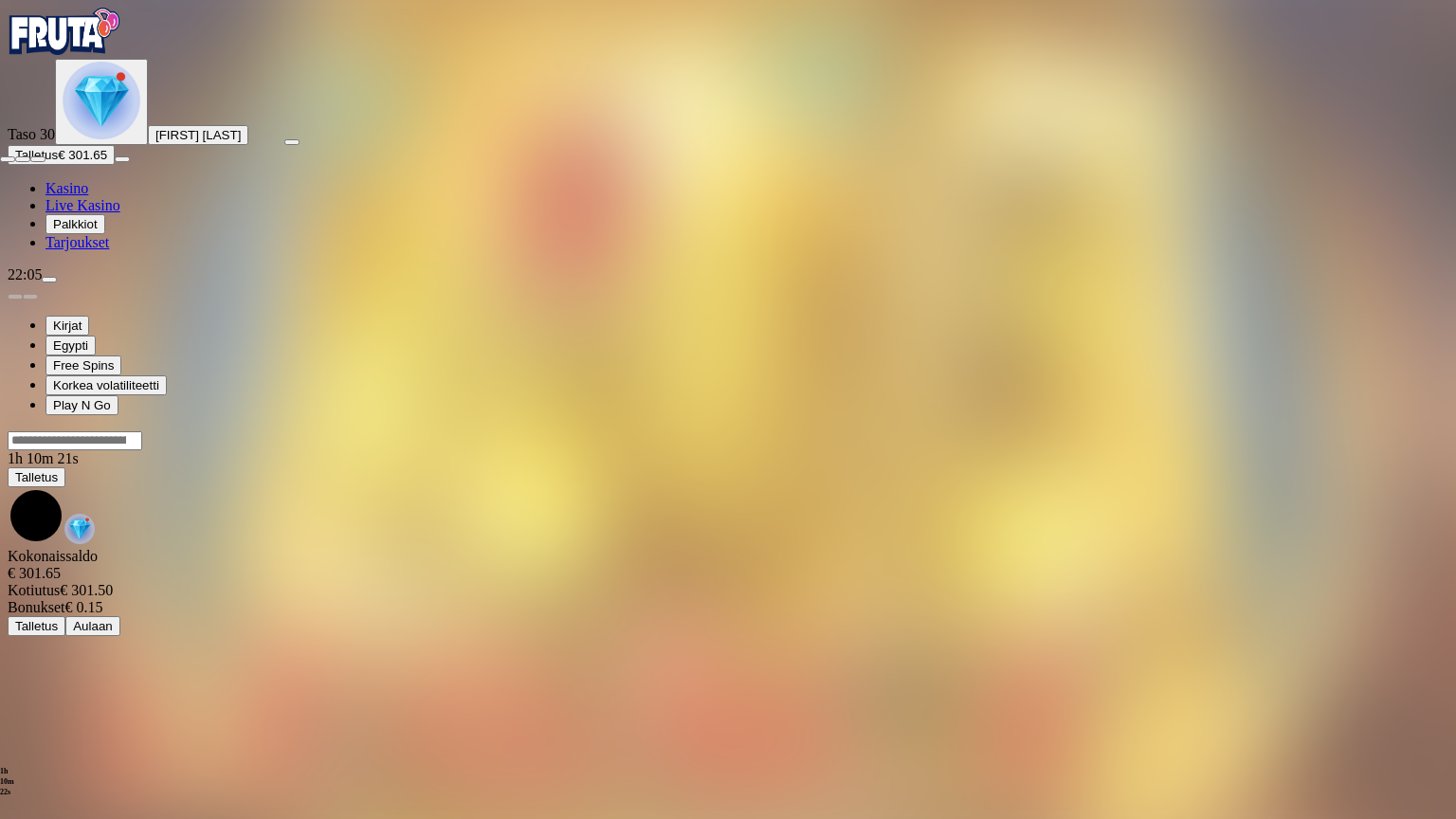 click at bounding box center [38, 159] 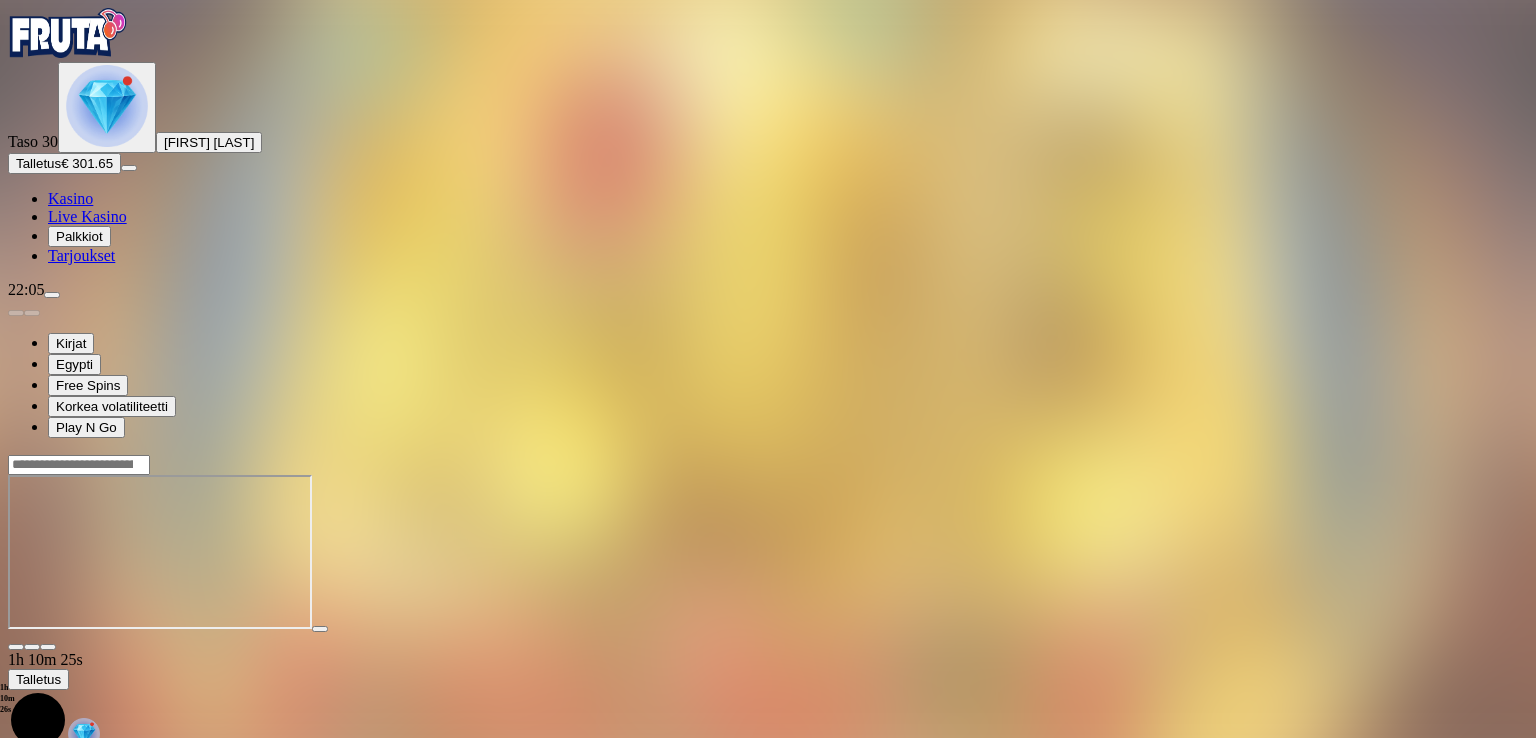 click at bounding box center (16, 647) 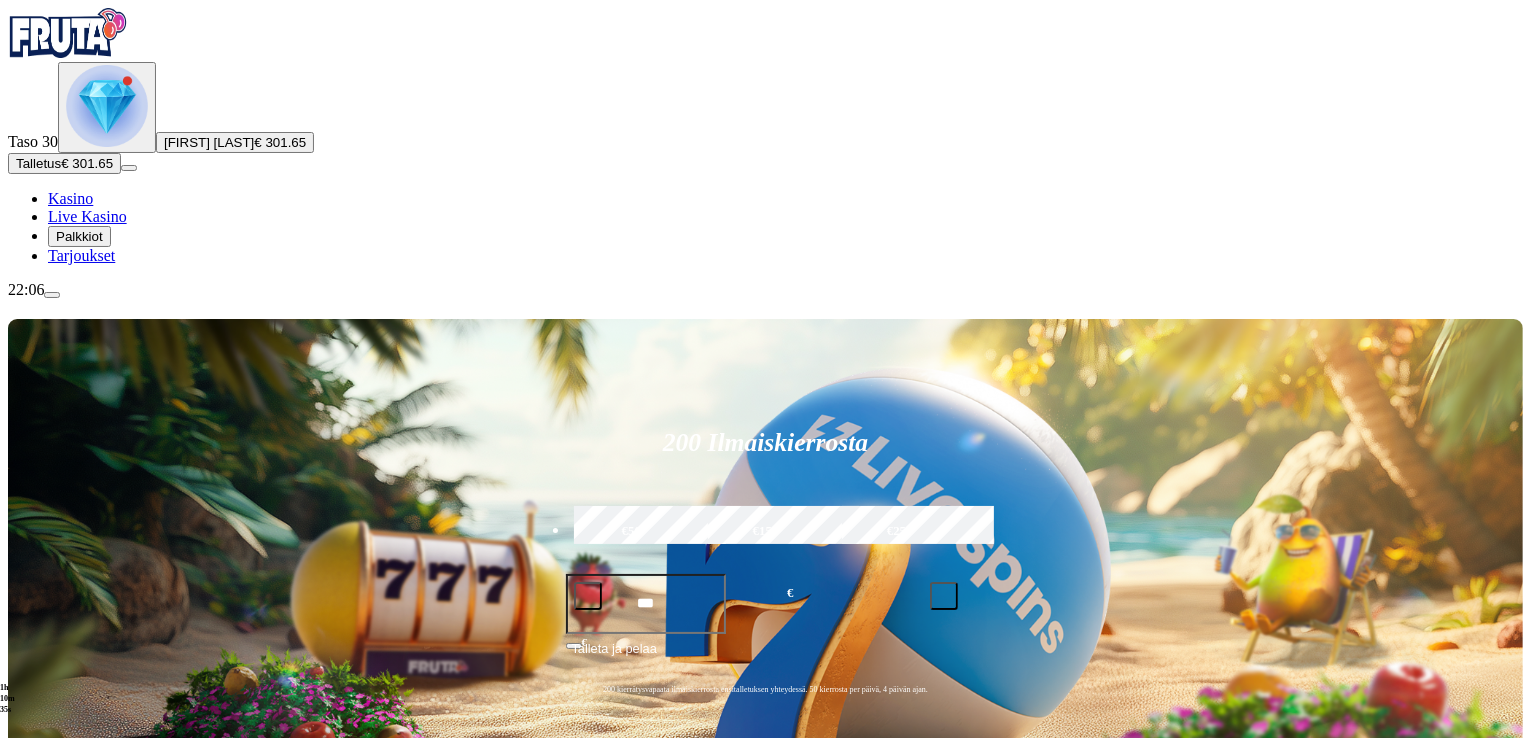 click at bounding box center [52, 295] 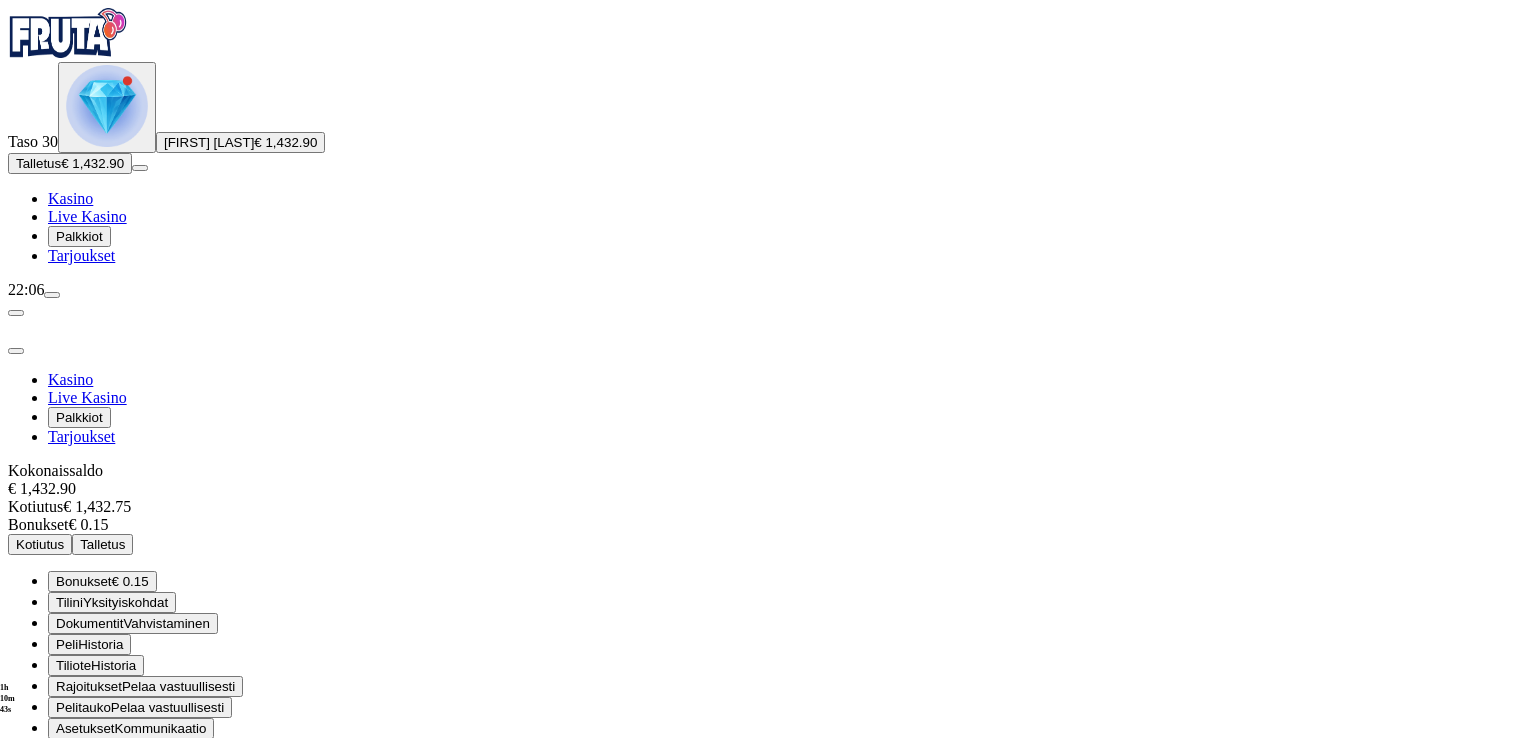 click at bounding box center (768, 797) 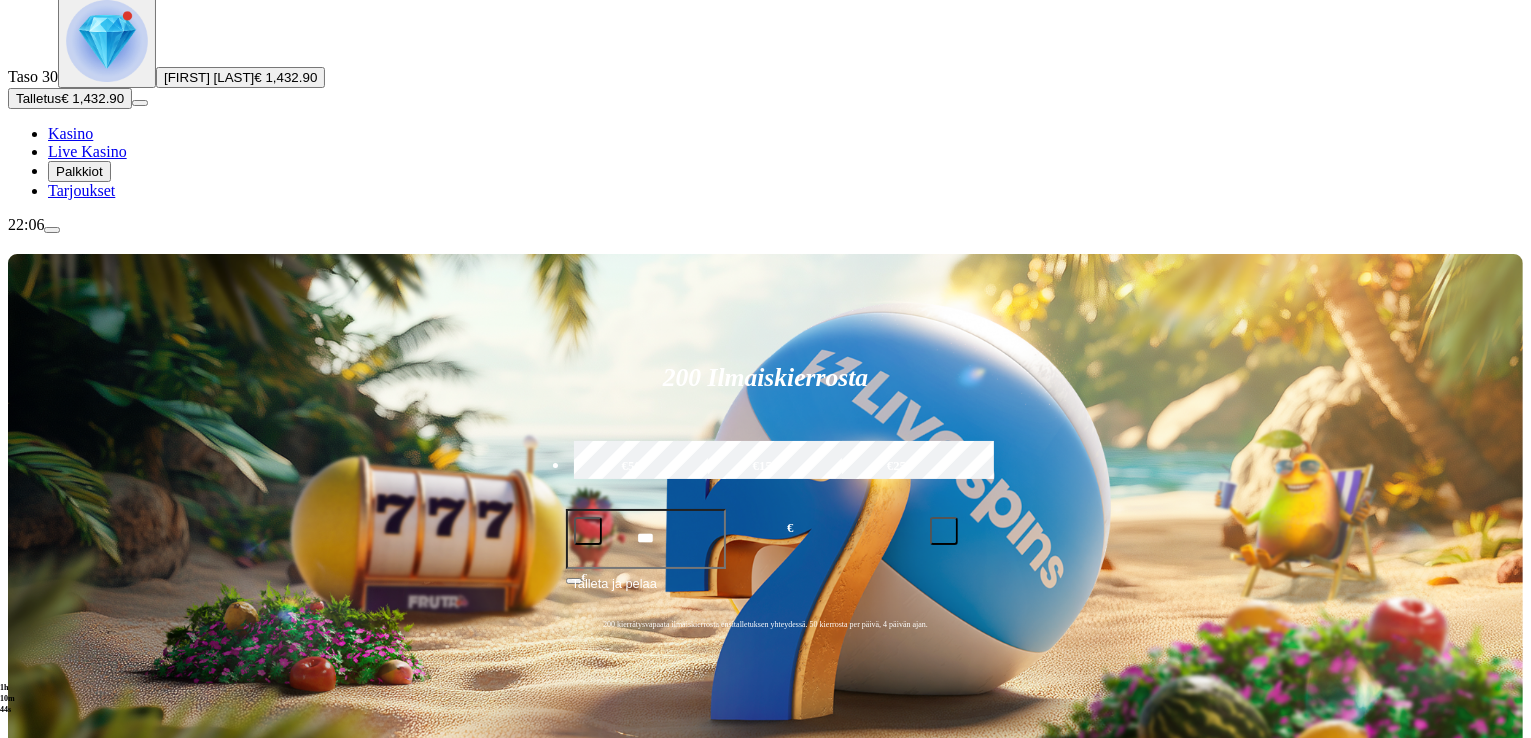 scroll, scrollTop: 100, scrollLeft: 0, axis: vertical 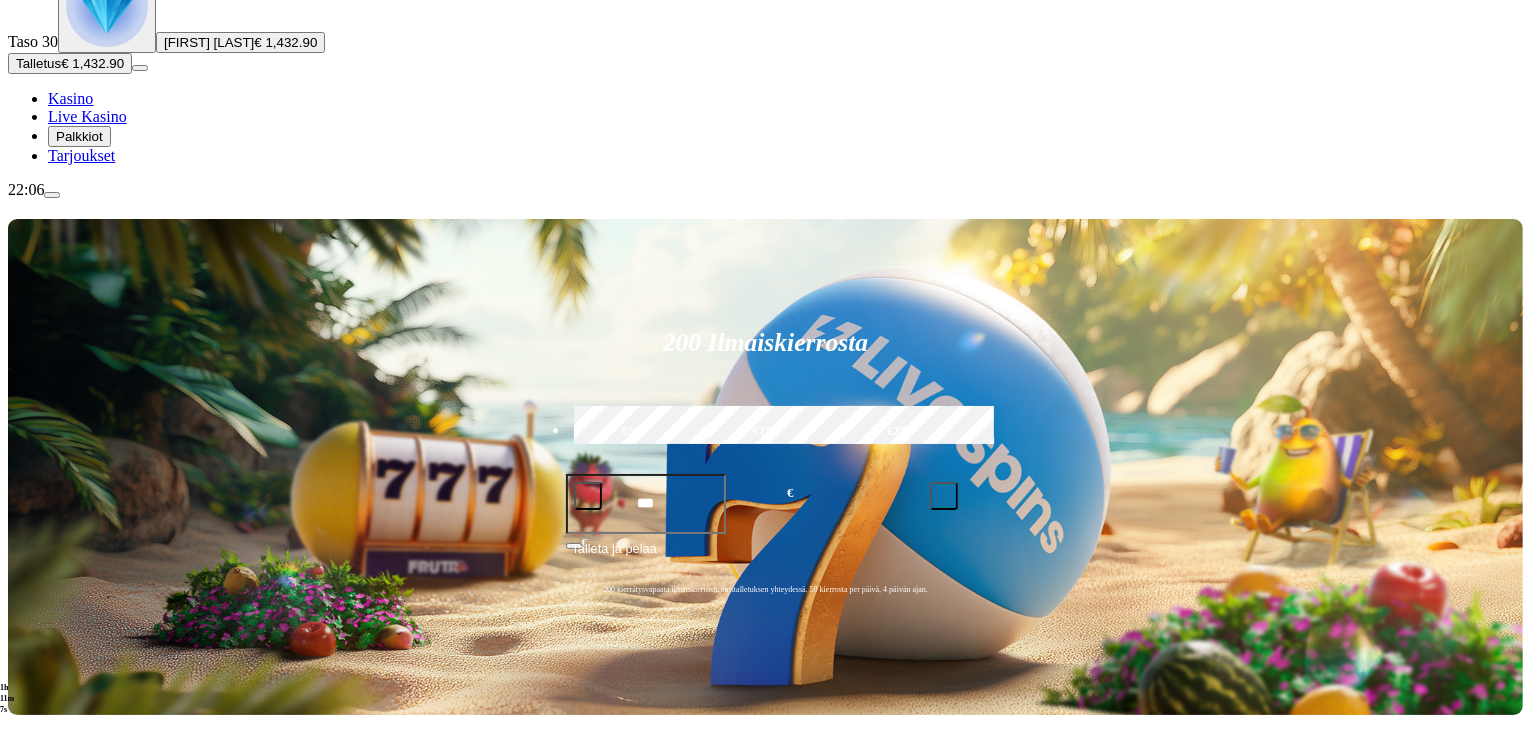 click on "Pelaa nyt" at bounding box center (77, 1031) 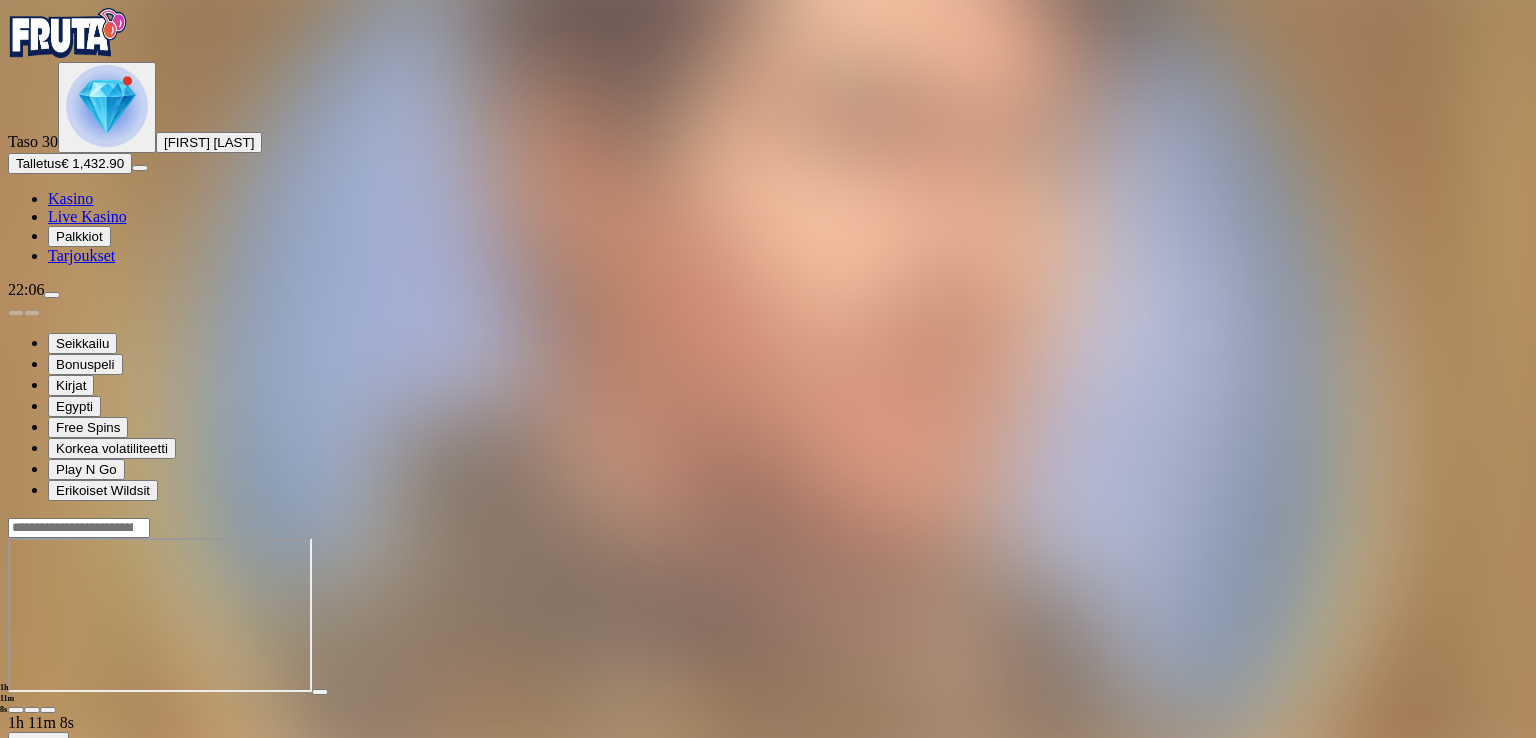 click at bounding box center (48, 710) 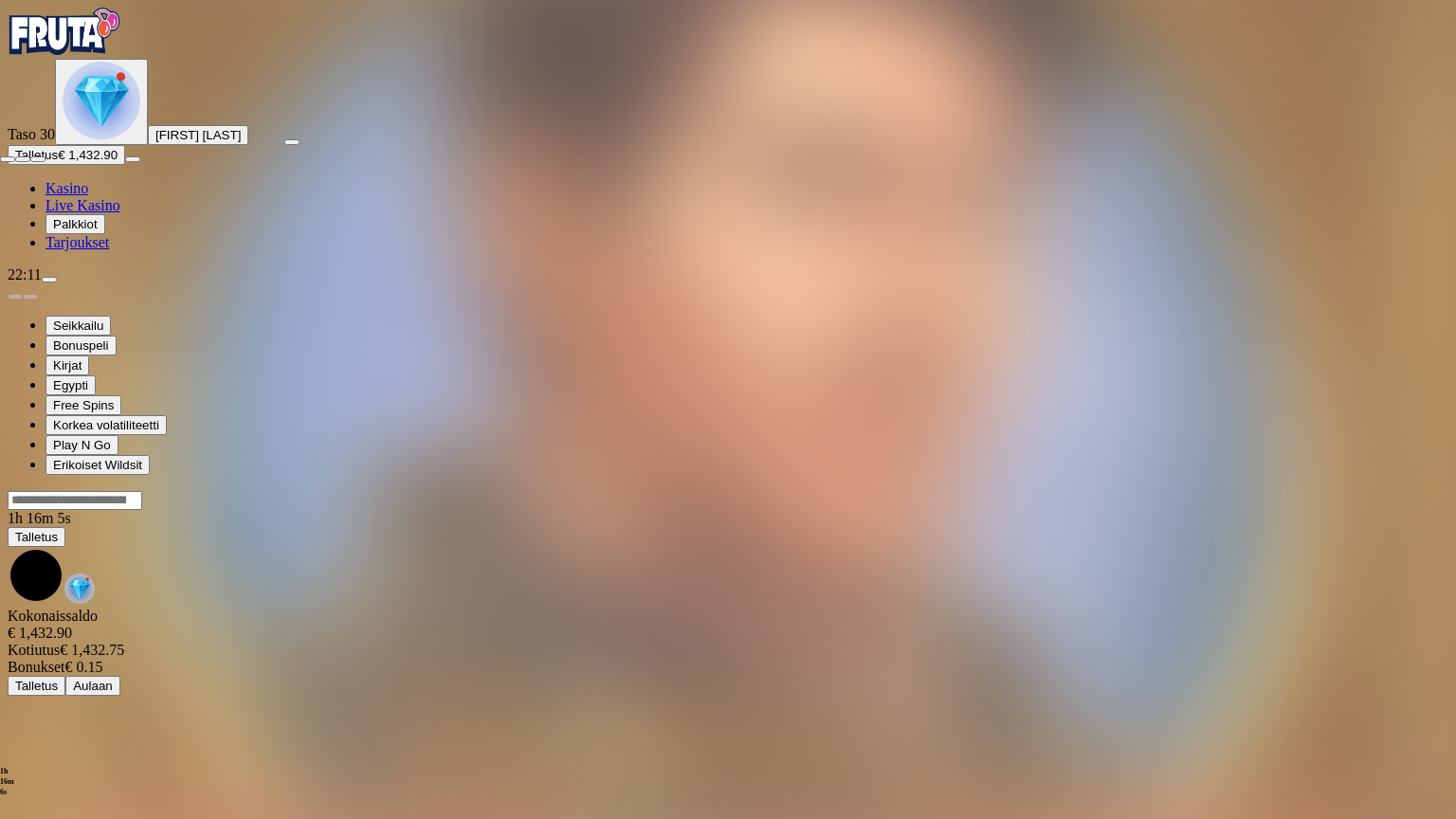 click at bounding box center [38, 159] 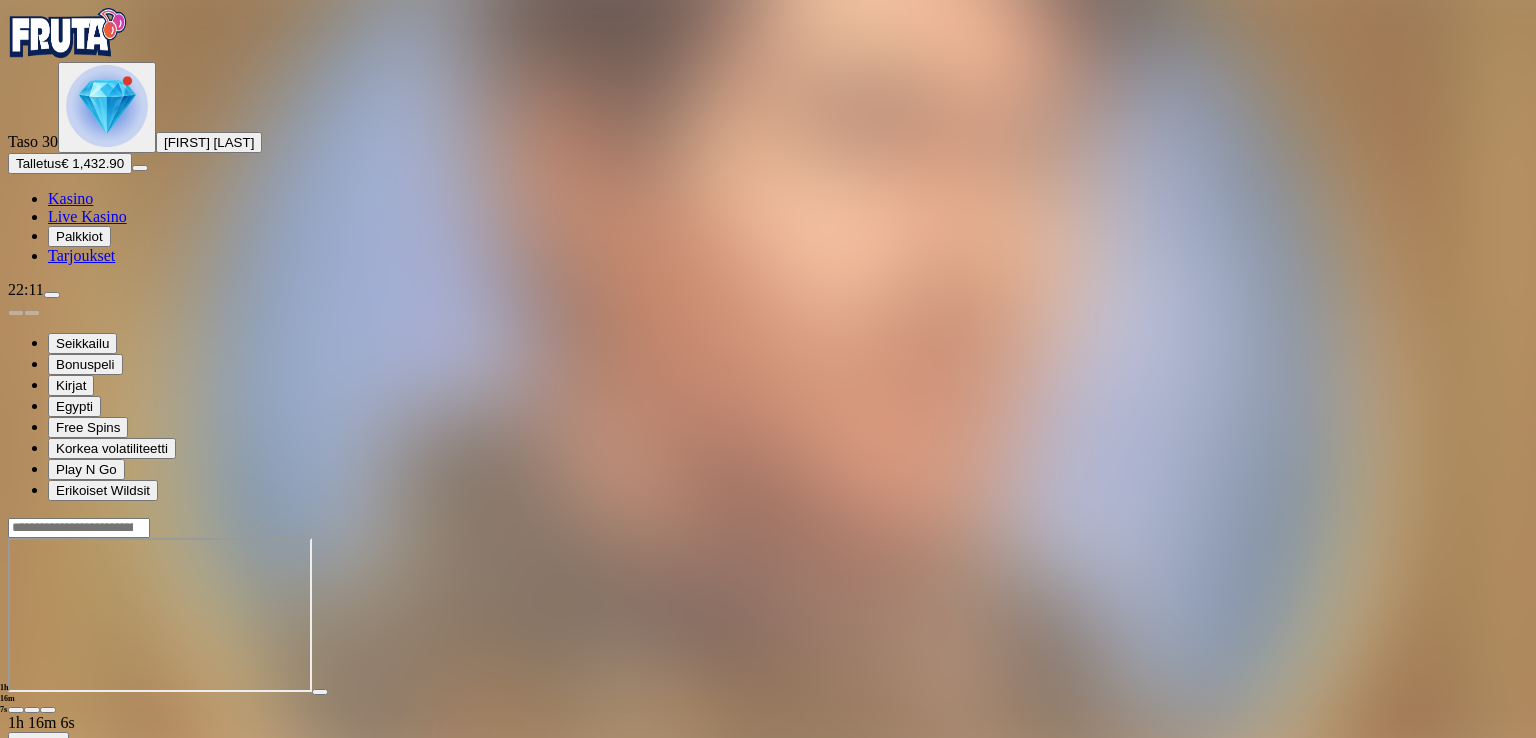 click at bounding box center (16, 710) 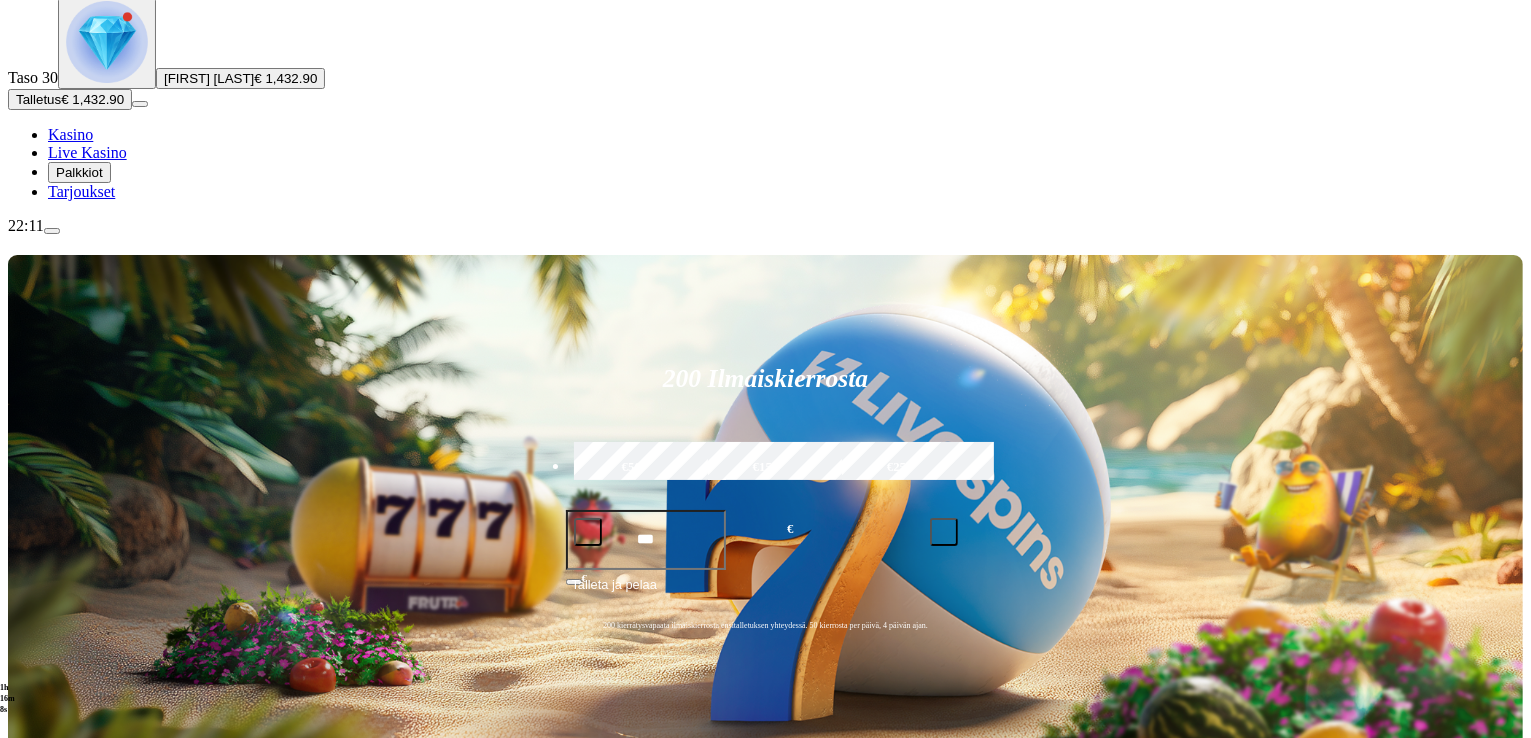 scroll, scrollTop: 100, scrollLeft: 0, axis: vertical 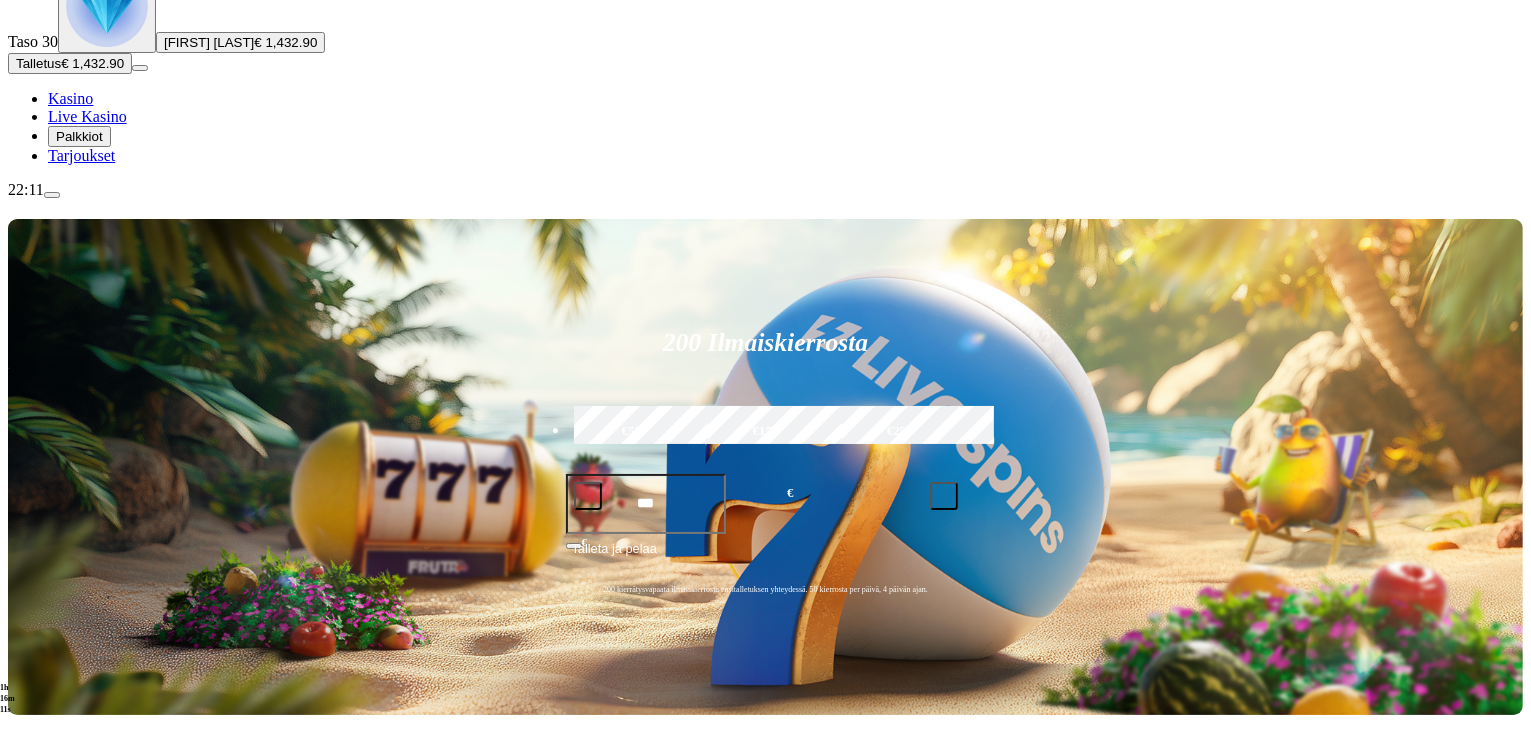click on "Pelaa nyt" at bounding box center (77, 1222) 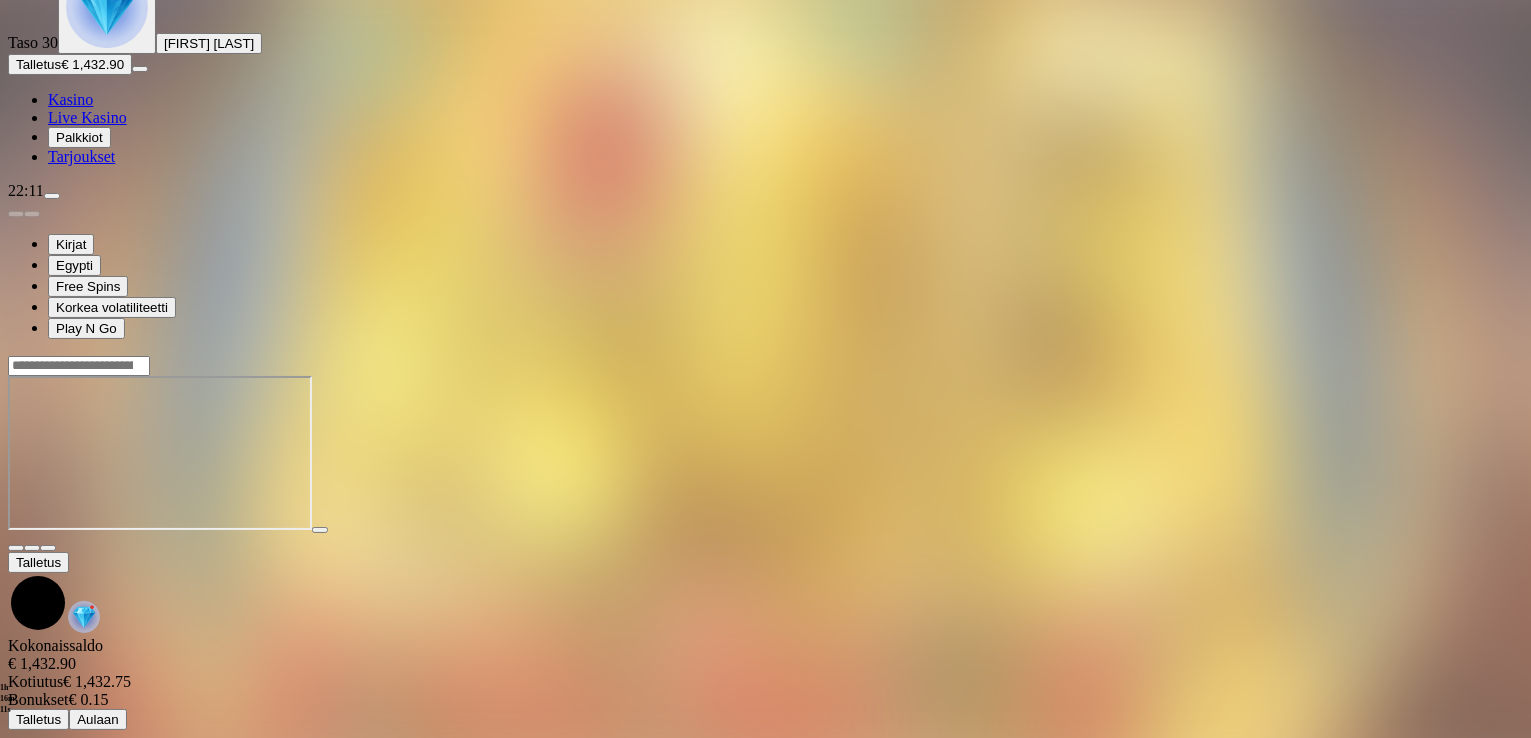 scroll, scrollTop: 0, scrollLeft: 0, axis: both 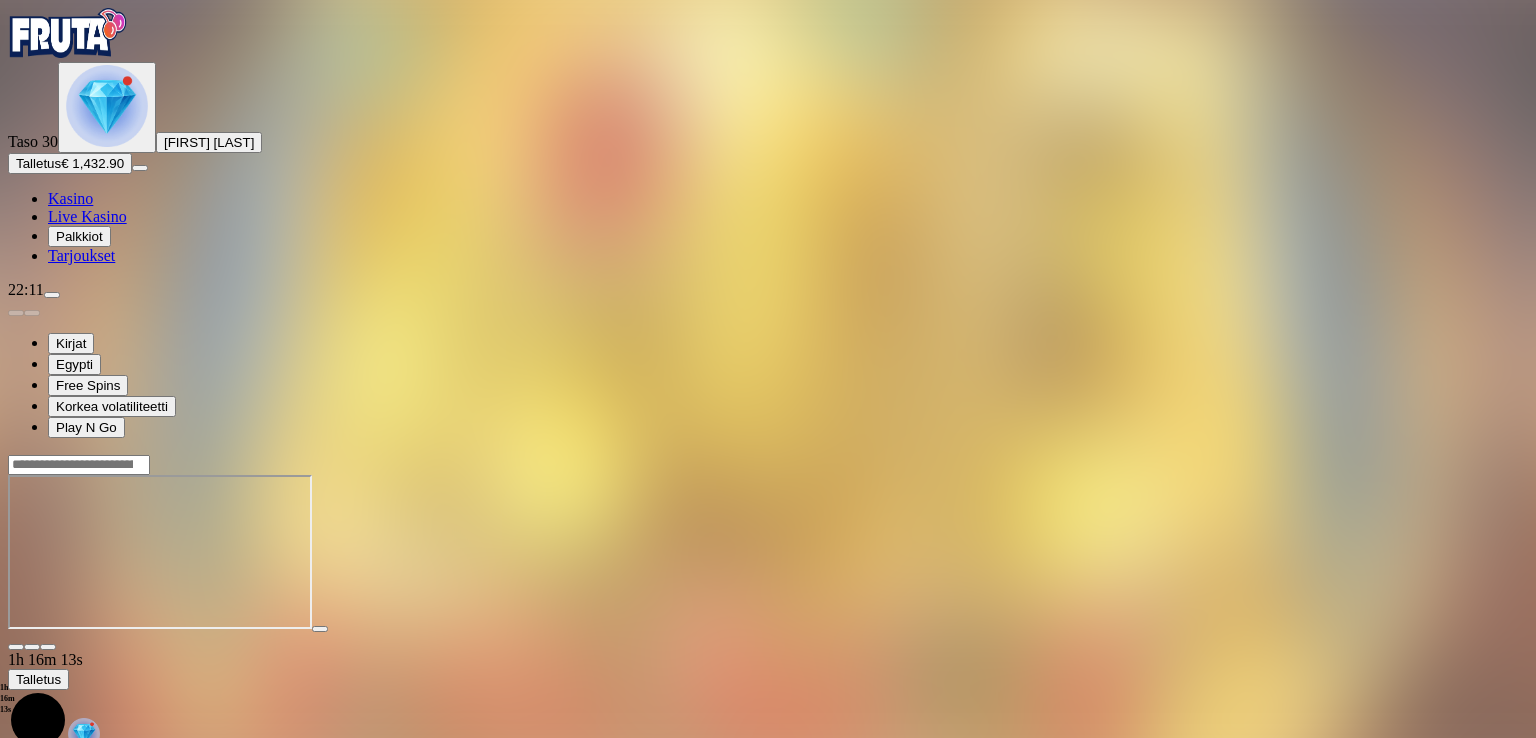 click at bounding box center (48, 647) 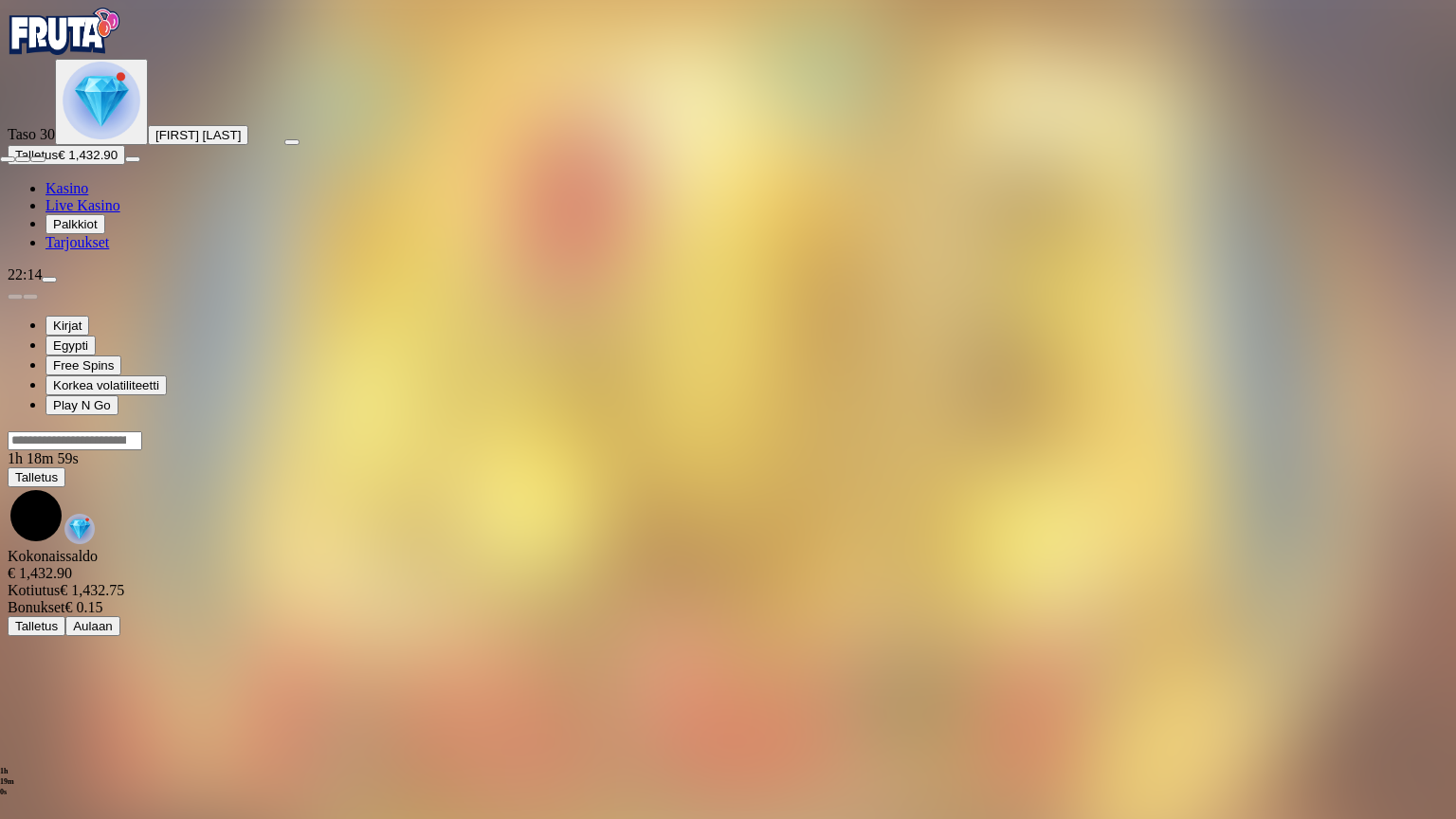 click at bounding box center (38, 159) 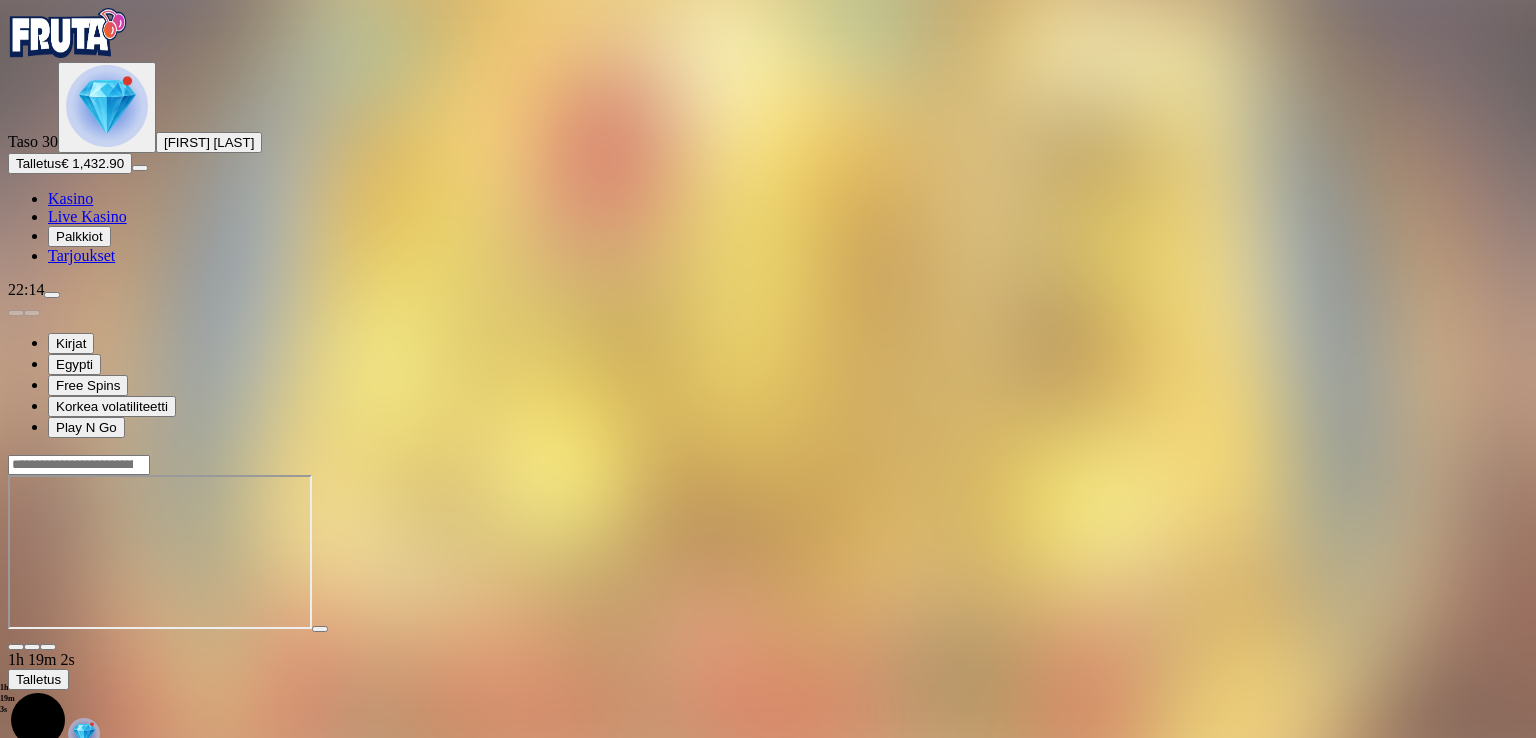 click at bounding box center (16, 647) 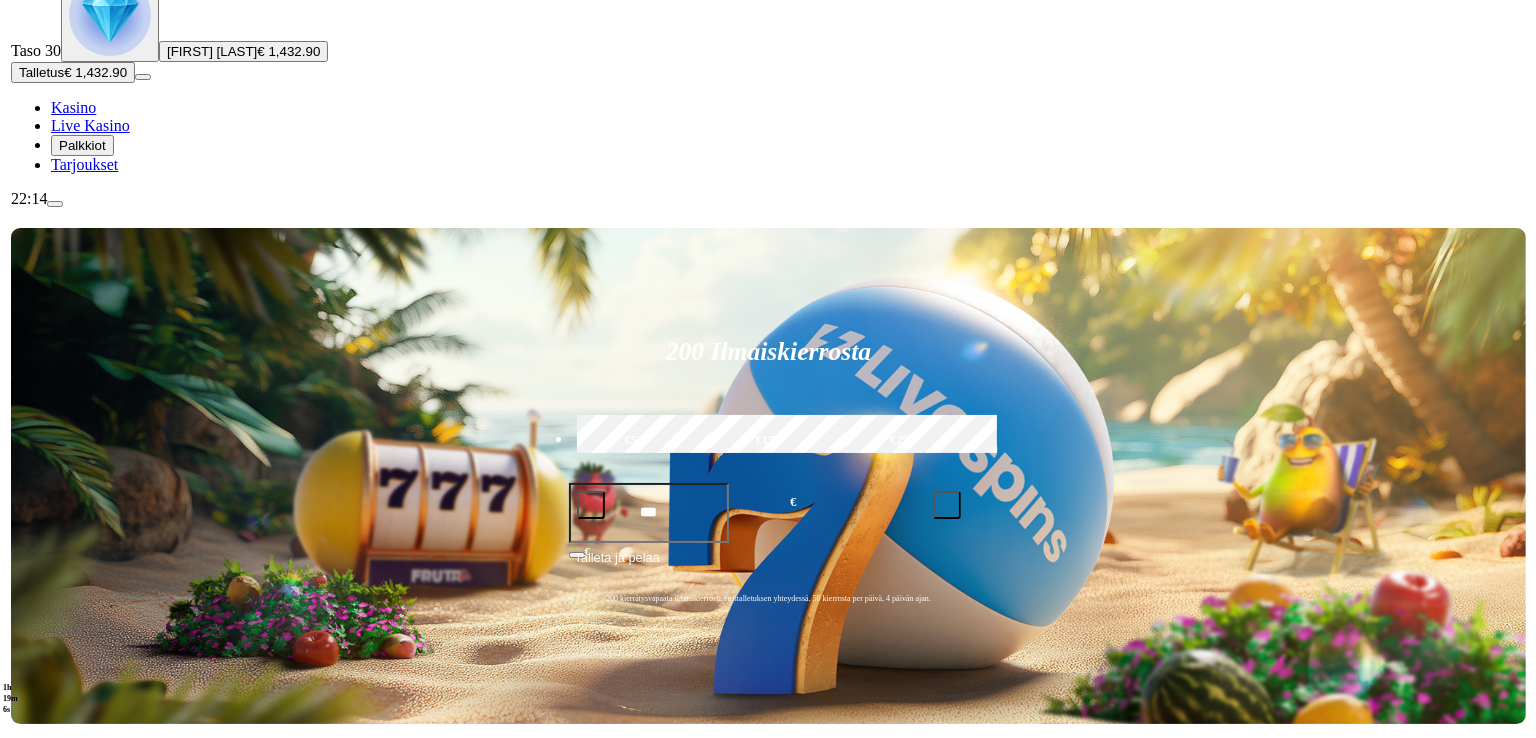 scroll, scrollTop: 200, scrollLeft: 0, axis: vertical 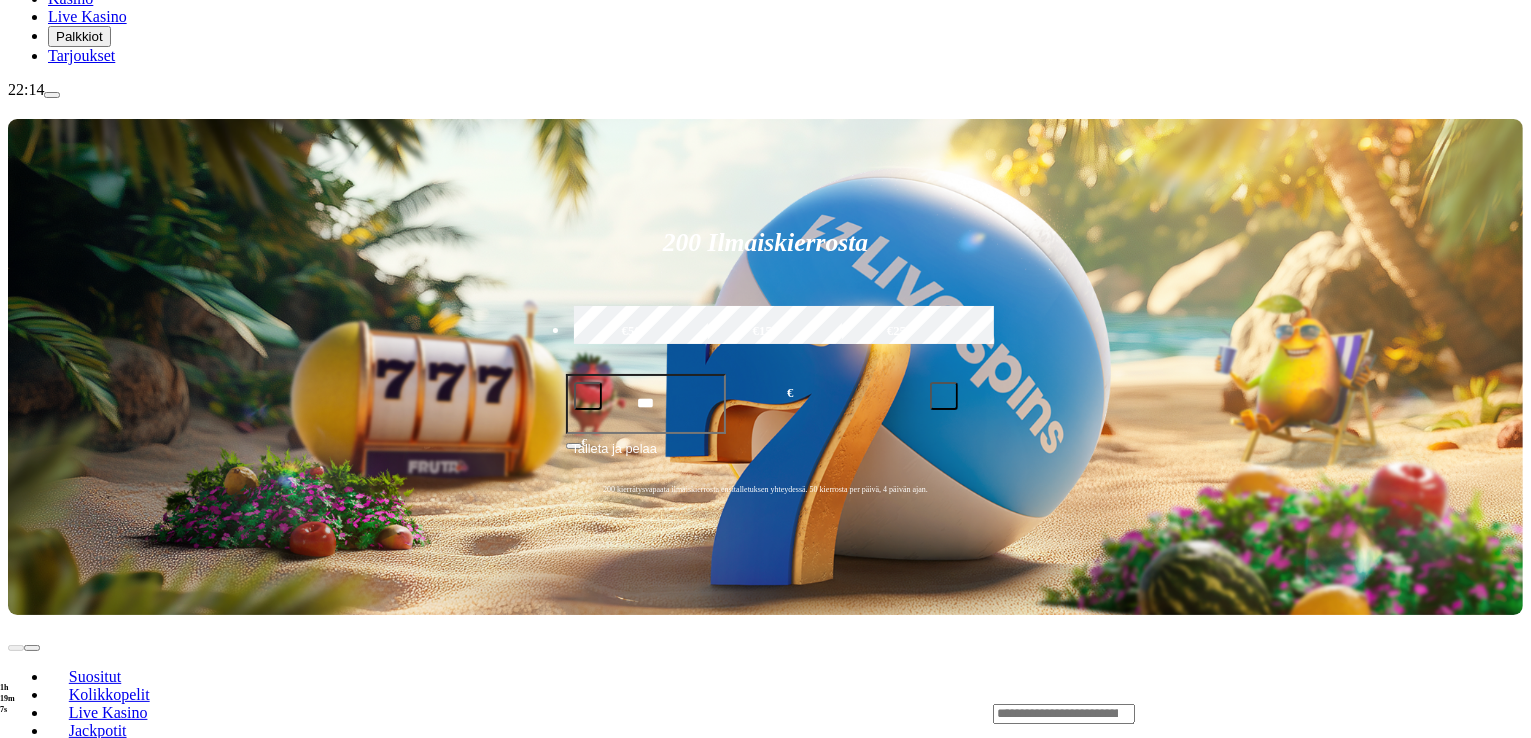 click at bounding box center [52, 95] 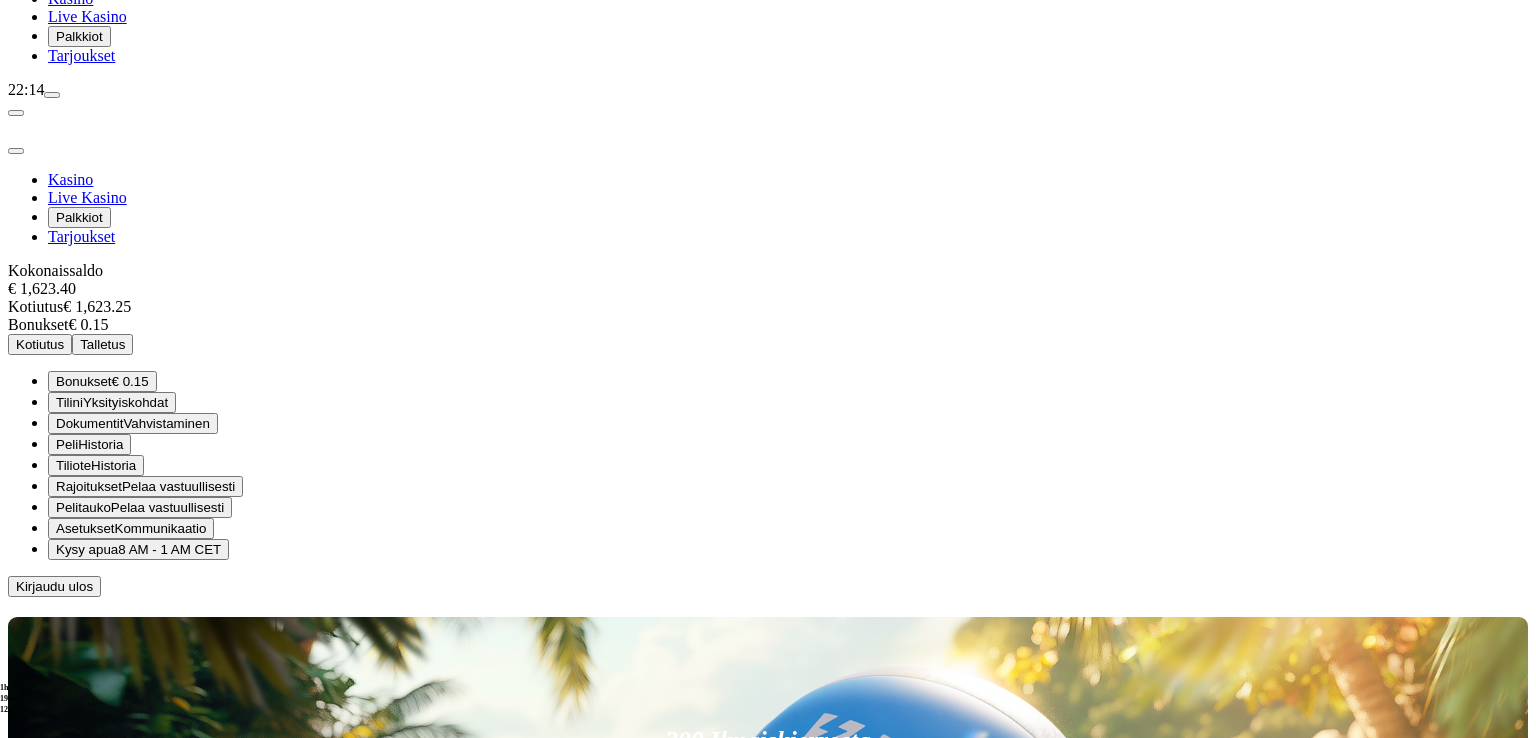 click on "Kotiutus" at bounding box center [40, 344] 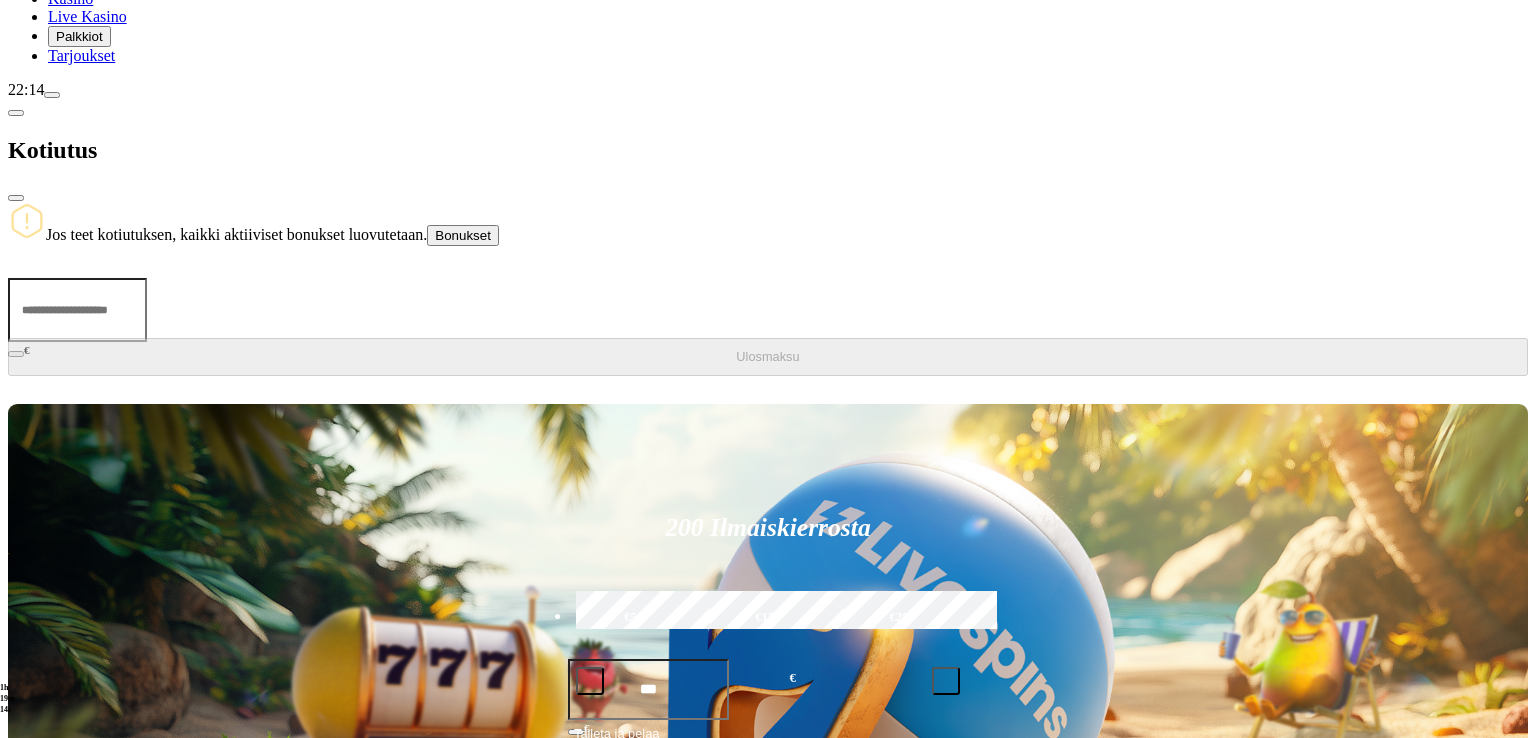 click at bounding box center (77, 310) 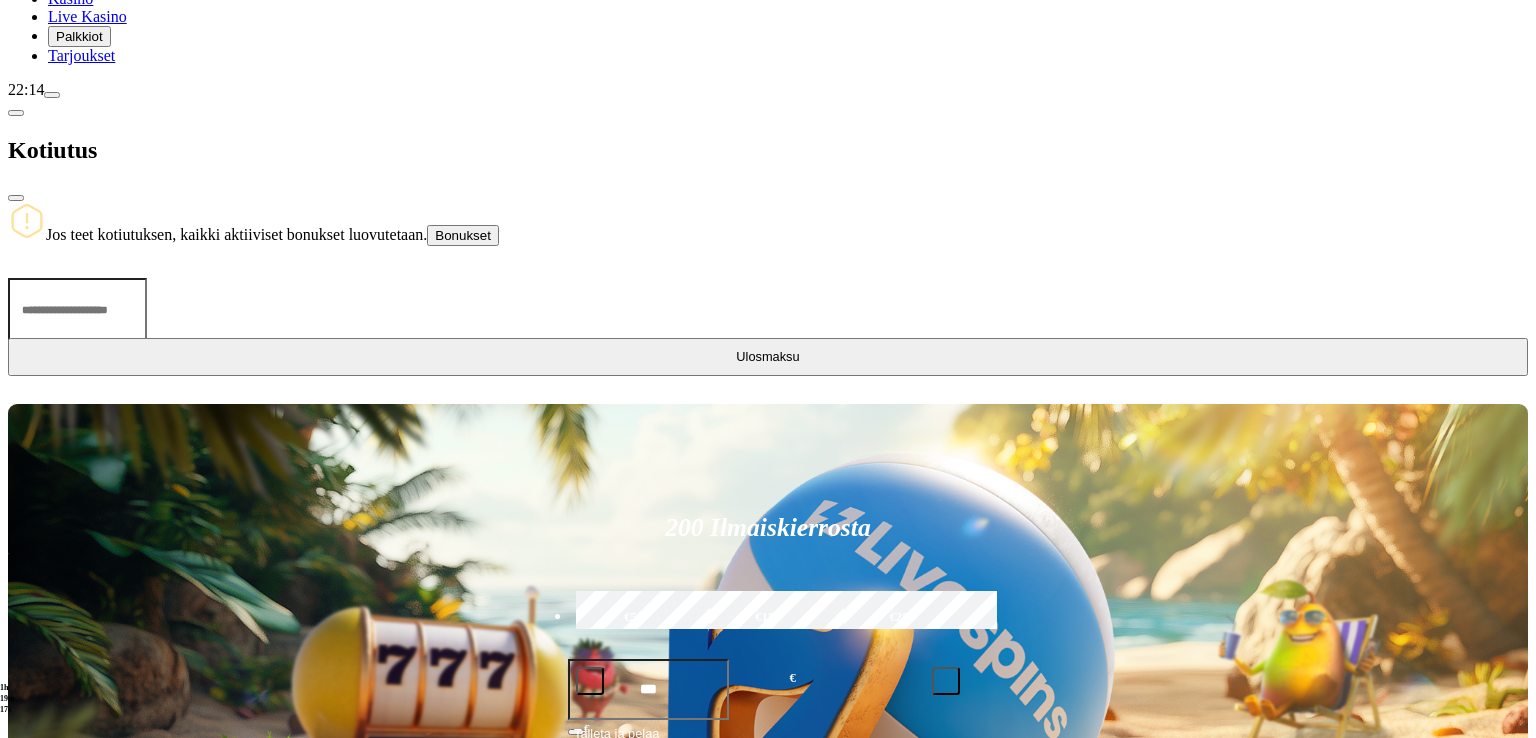 type on "****" 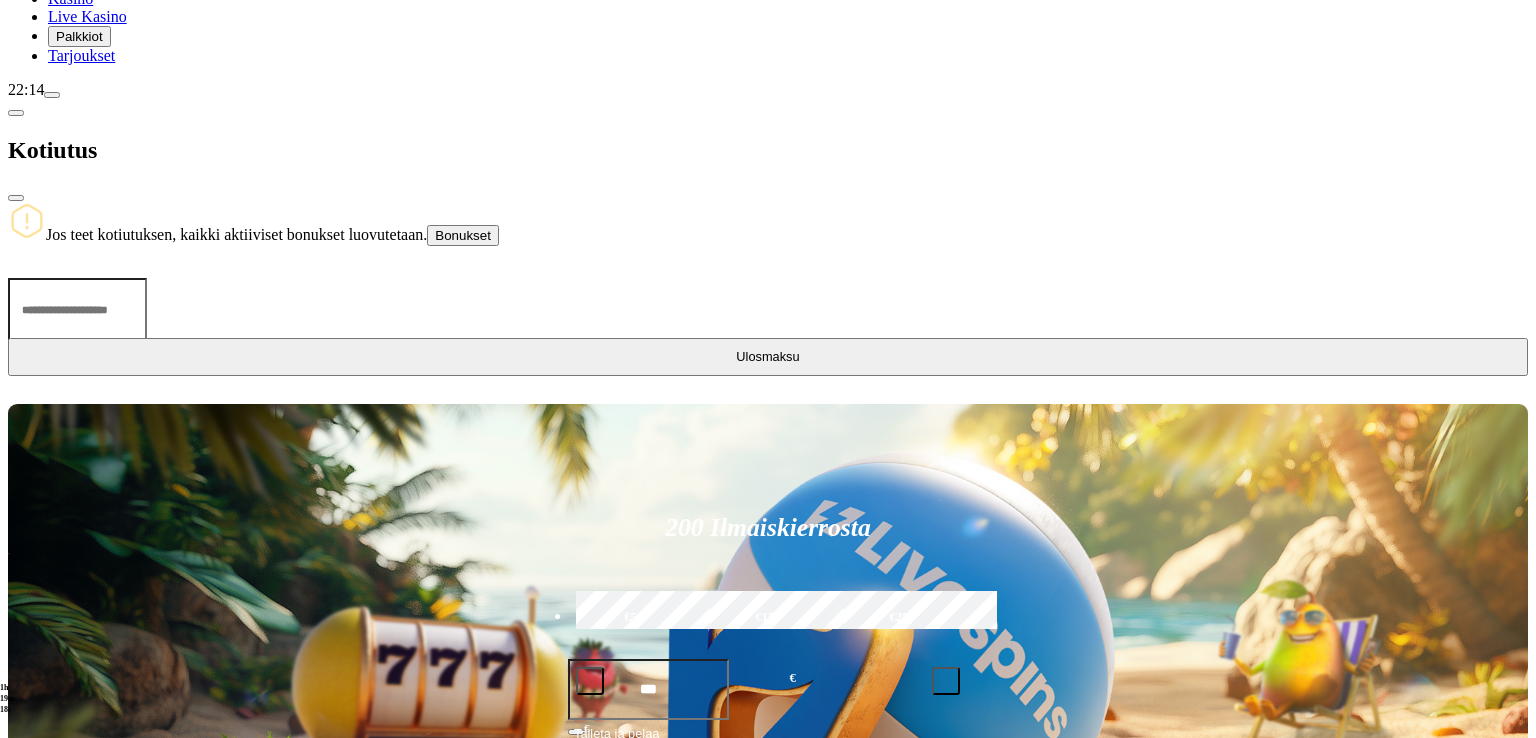 click on "Ulosmaksu" at bounding box center [767, 356] 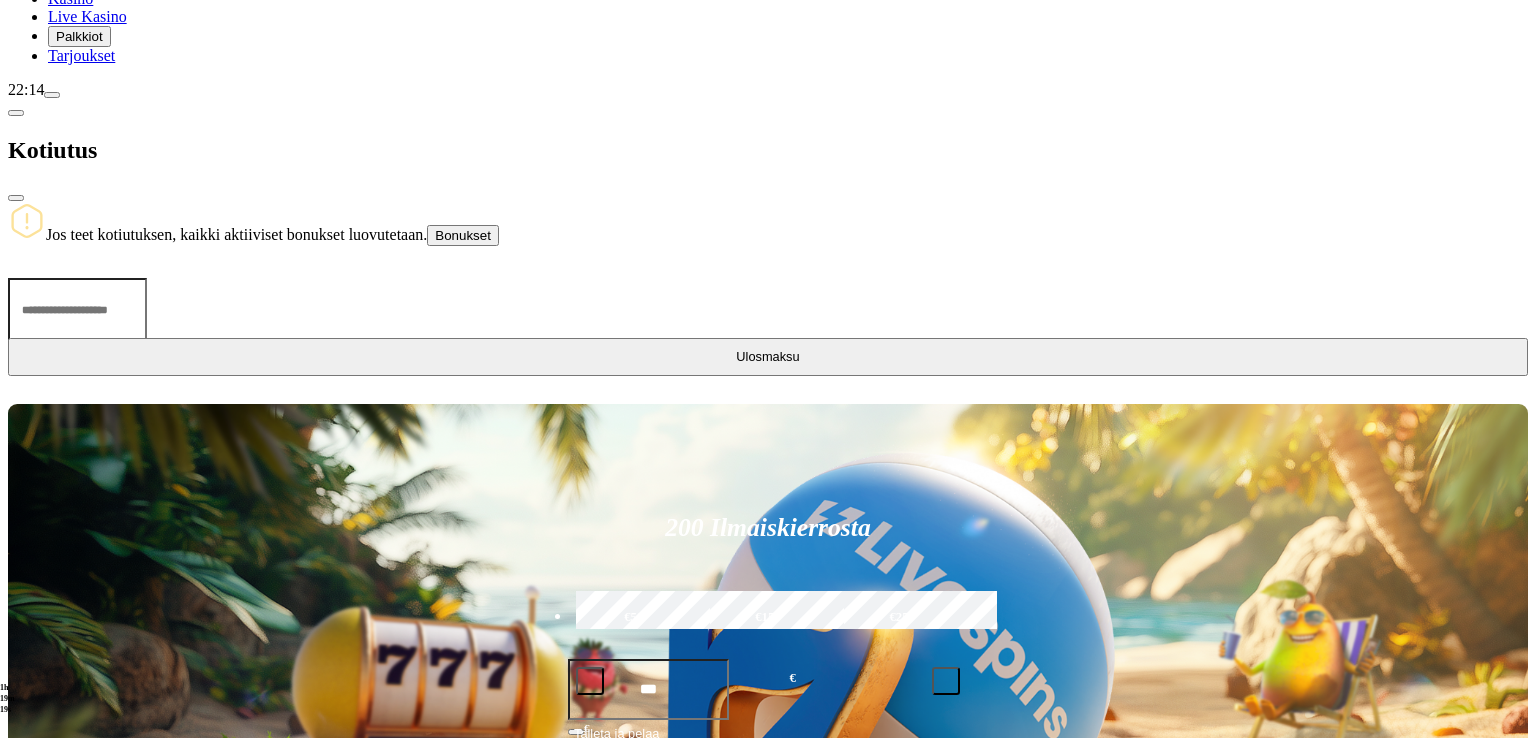 type 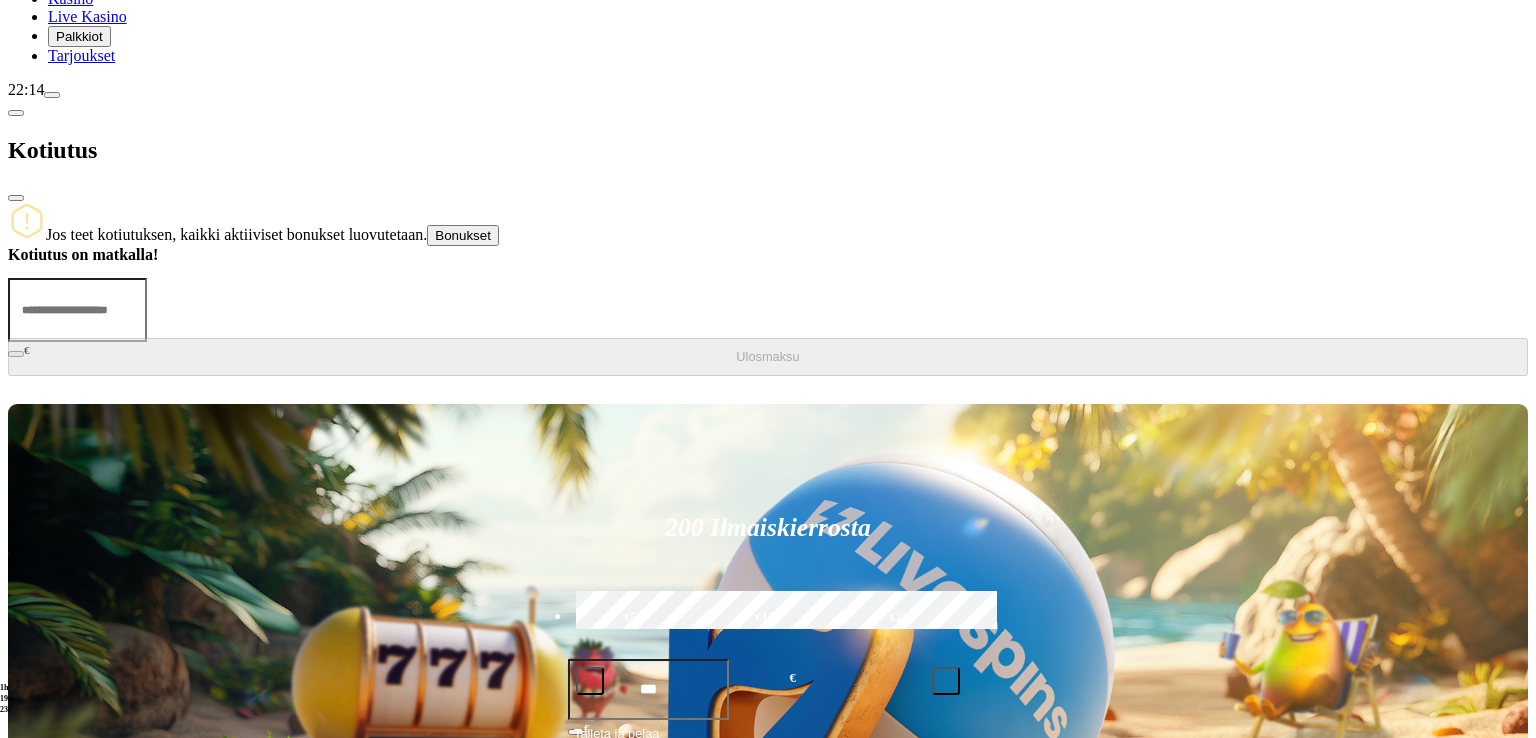 click at bounding box center (16, 198) 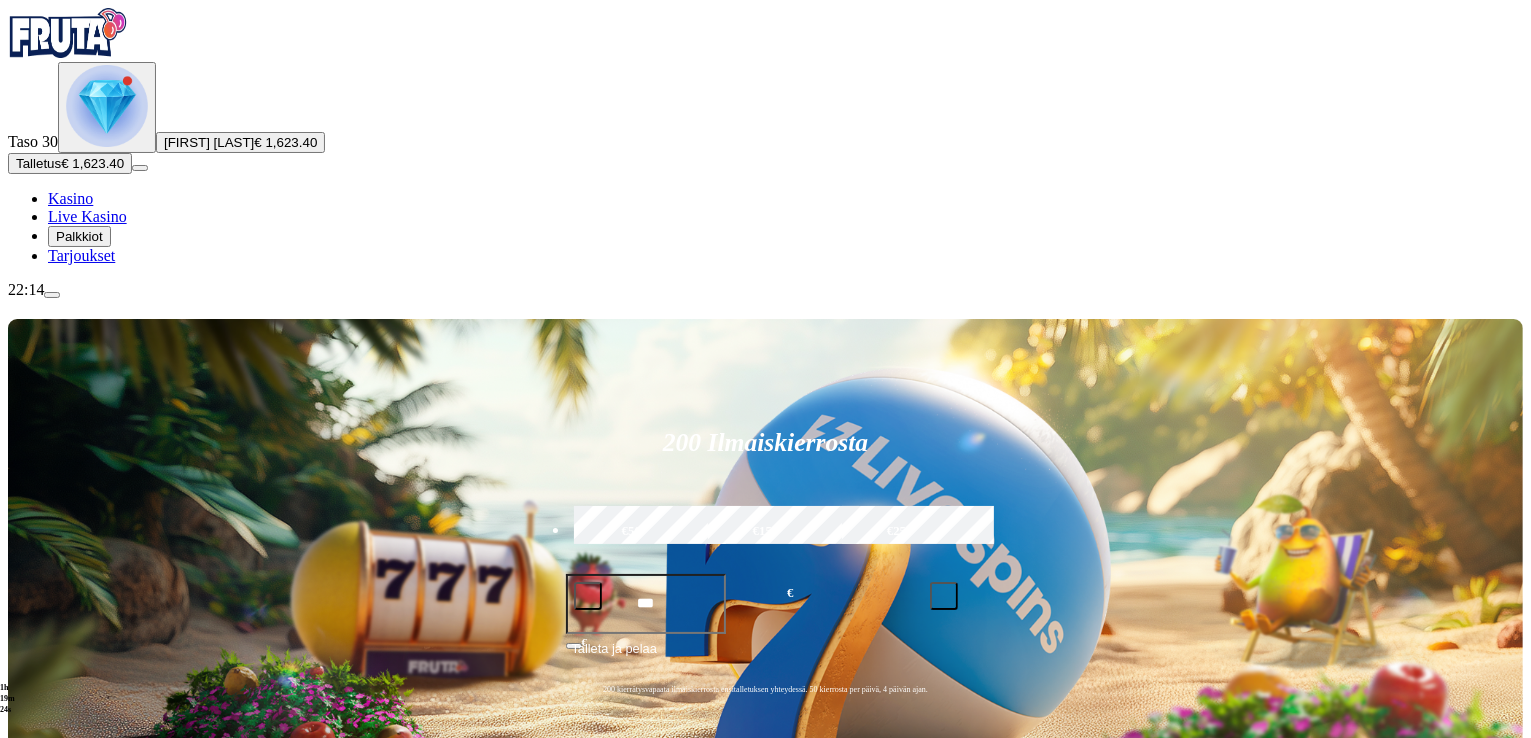 click at bounding box center (107, 106) 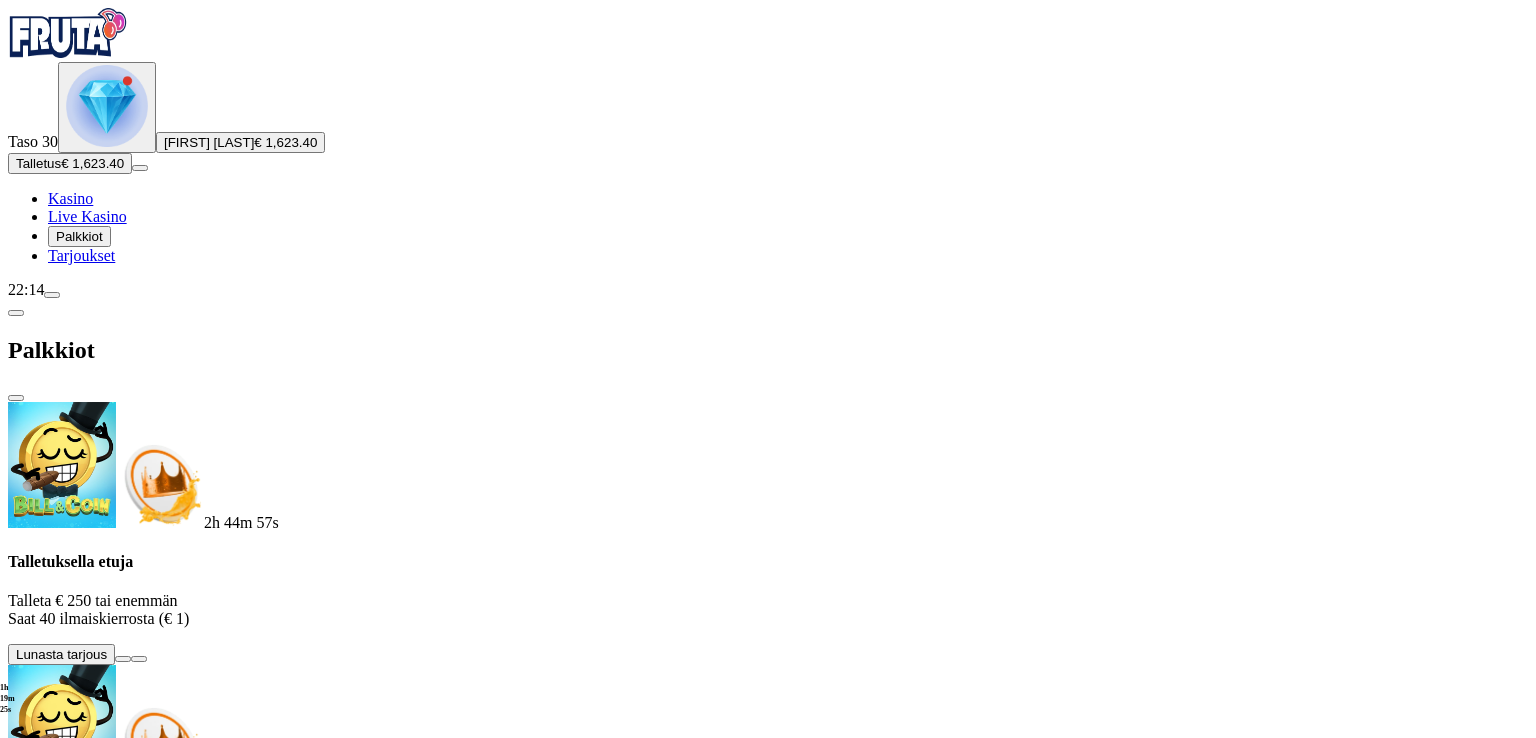 scroll, scrollTop: 307, scrollLeft: 0, axis: vertical 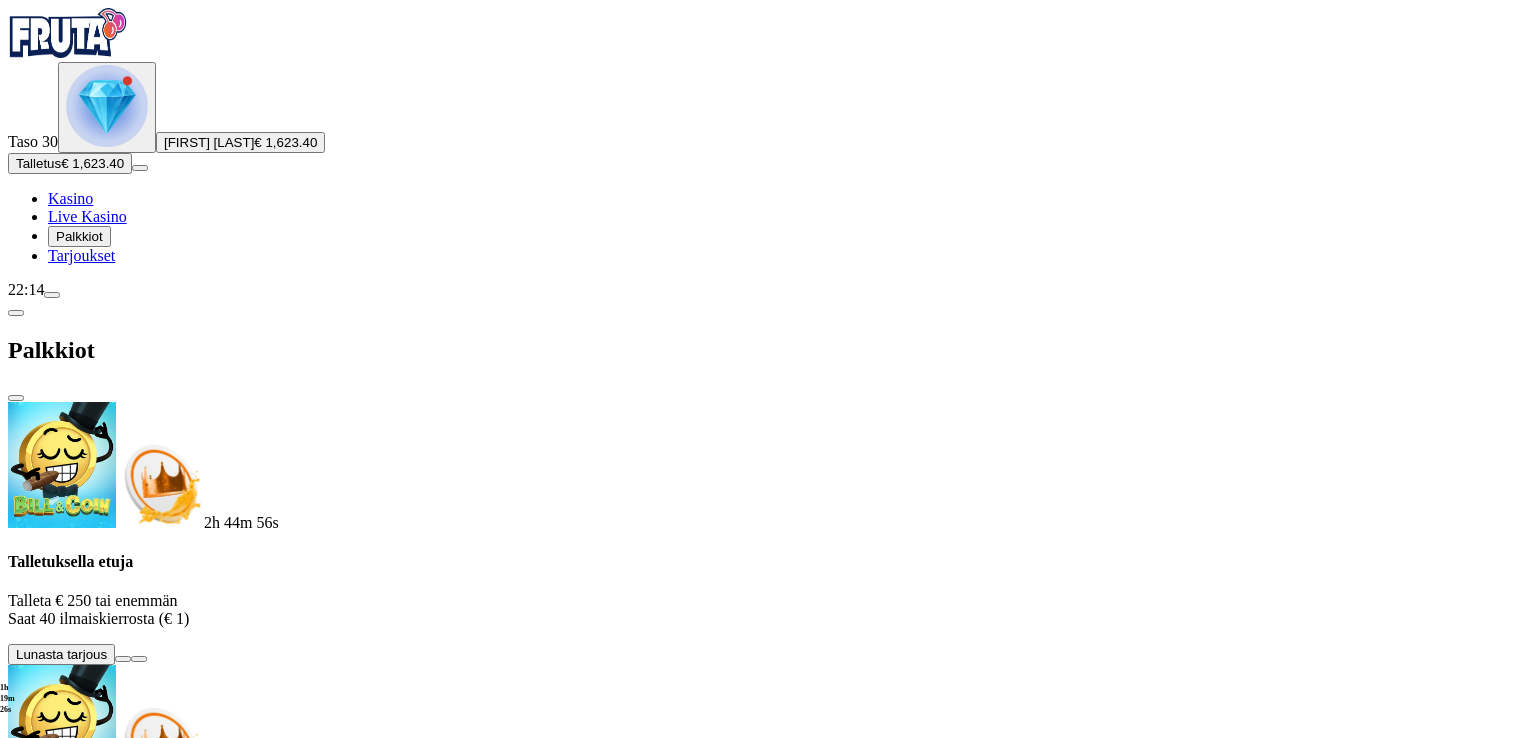 click at bounding box center (112, 1657) 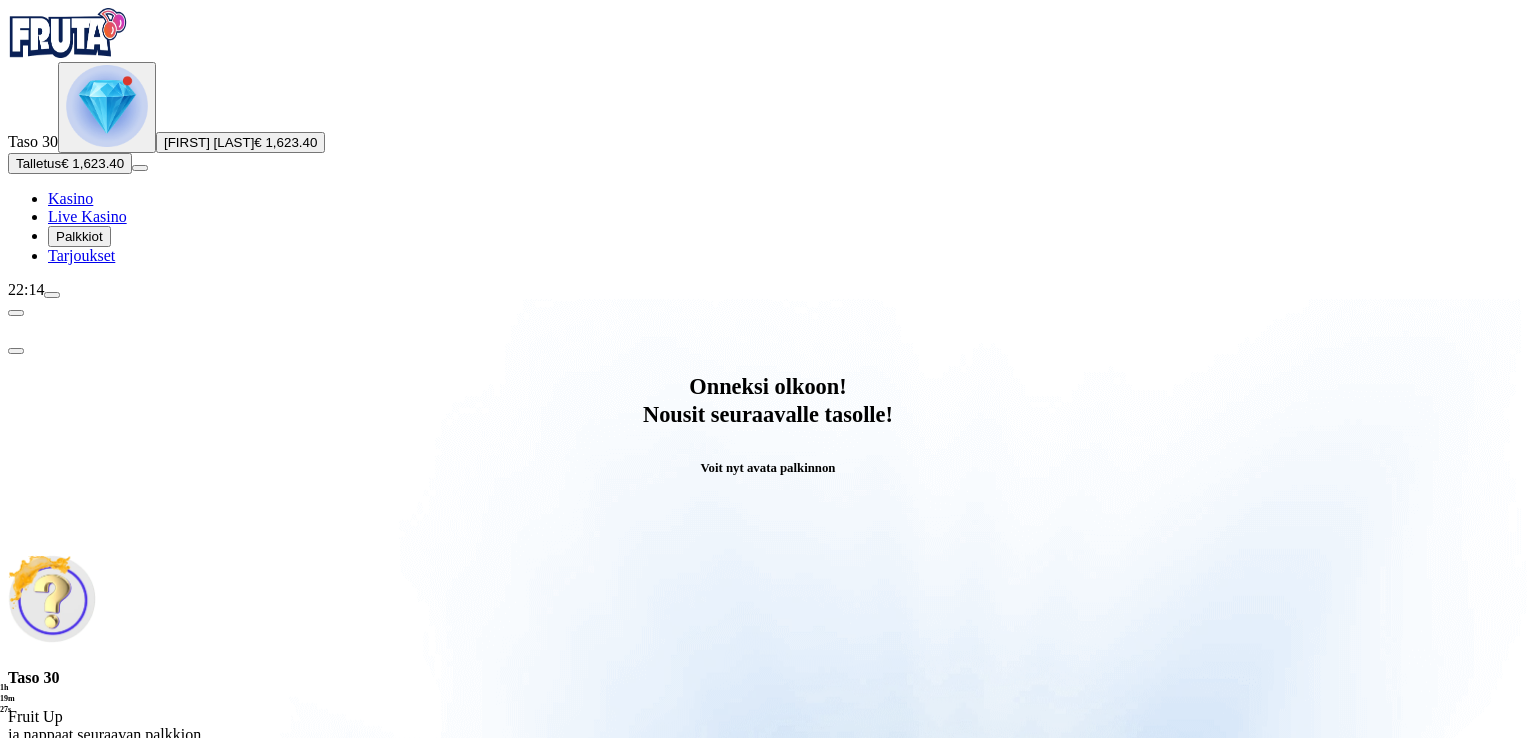 click on "Avaa palkinto" at bounding box center (768, 795) 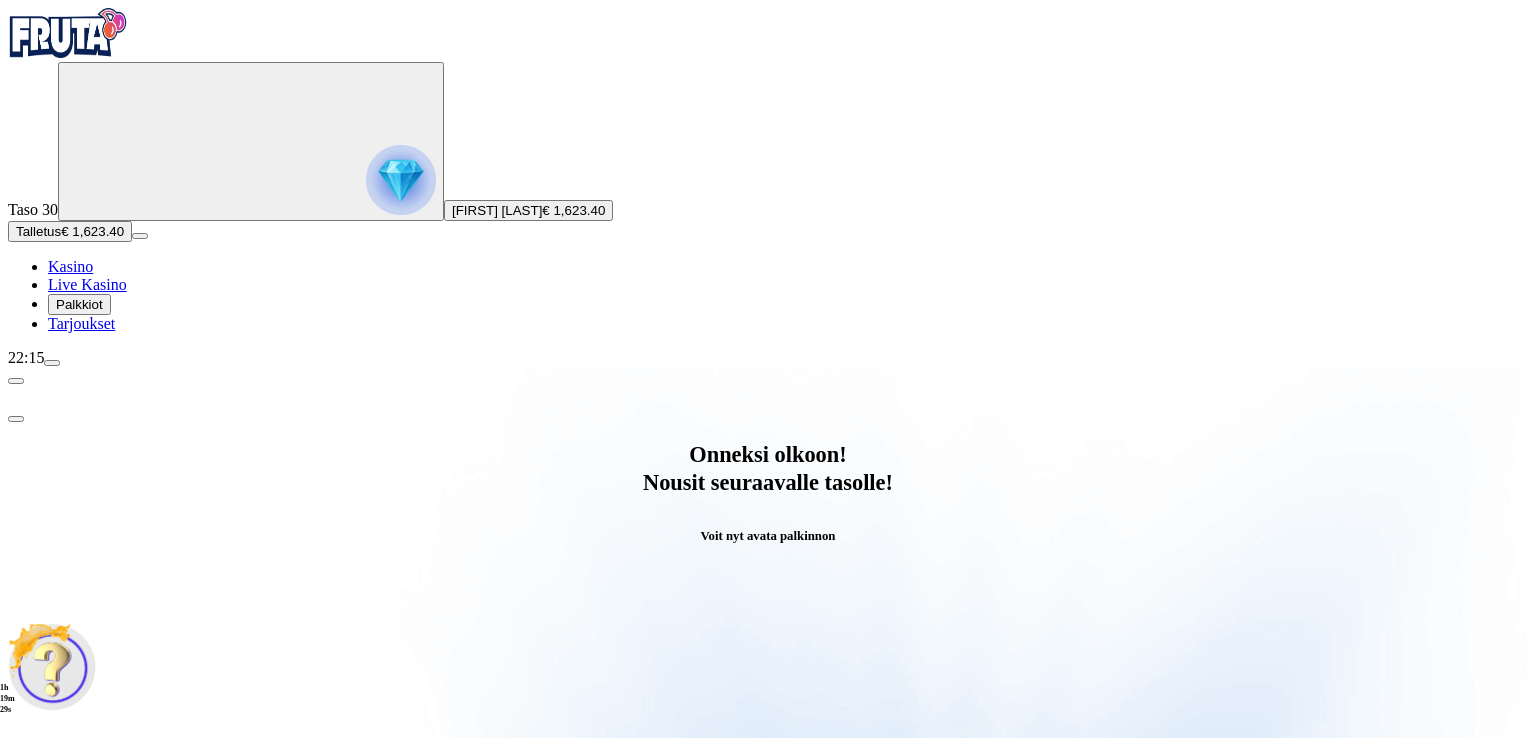 click at bounding box center [88, 1067] 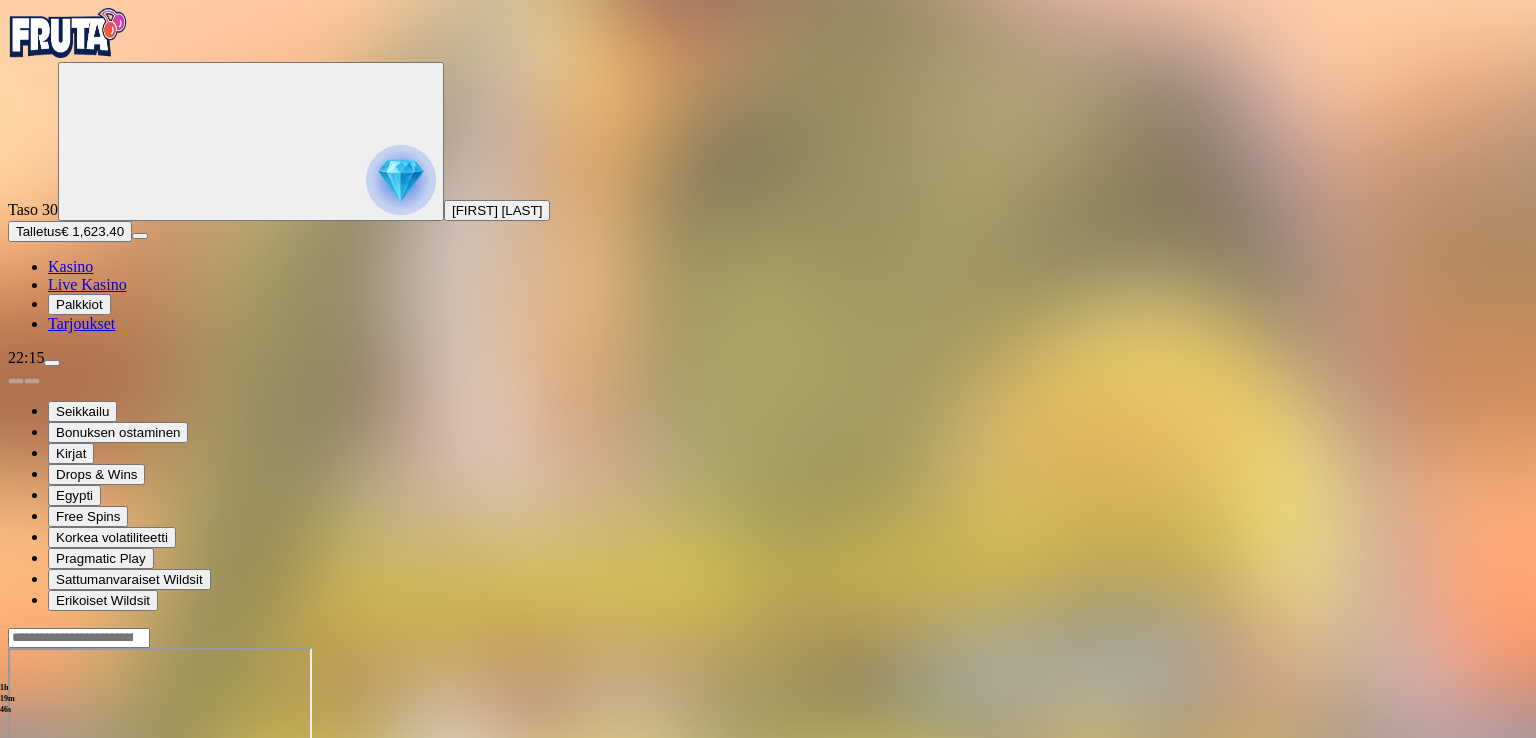 click at bounding box center [52, 363] 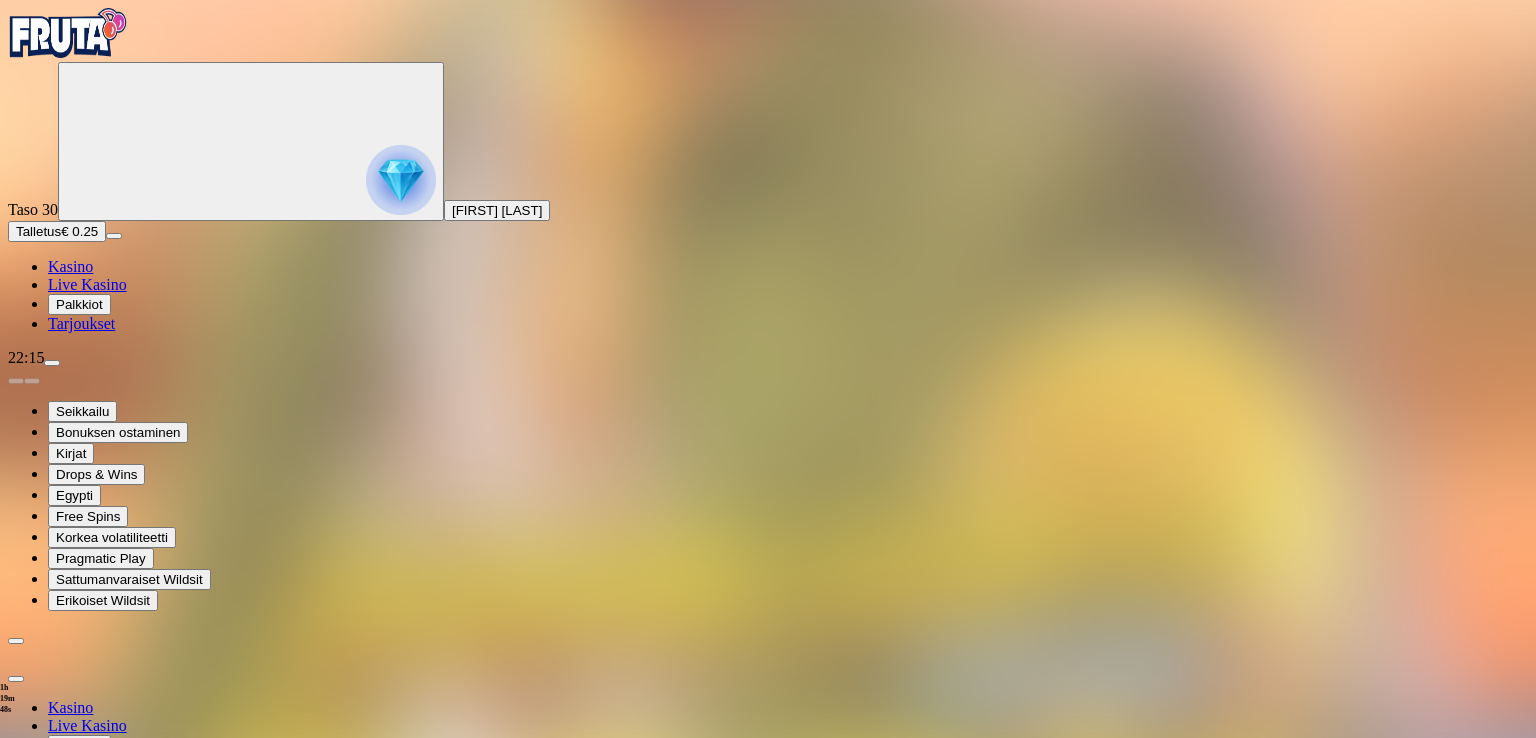 click on "Kirjaudu ulos" at bounding box center [54, 1114] 